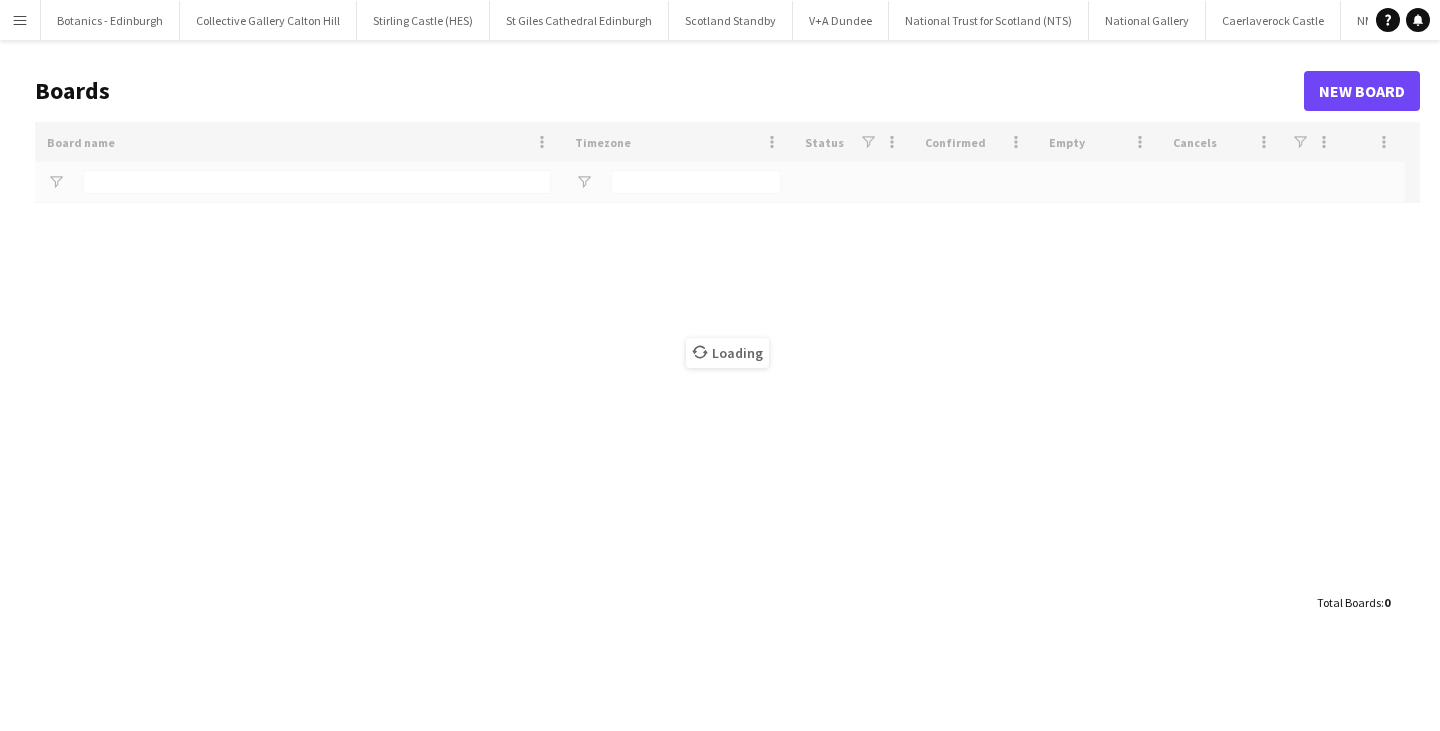 scroll, scrollTop: 0, scrollLeft: 0, axis: both 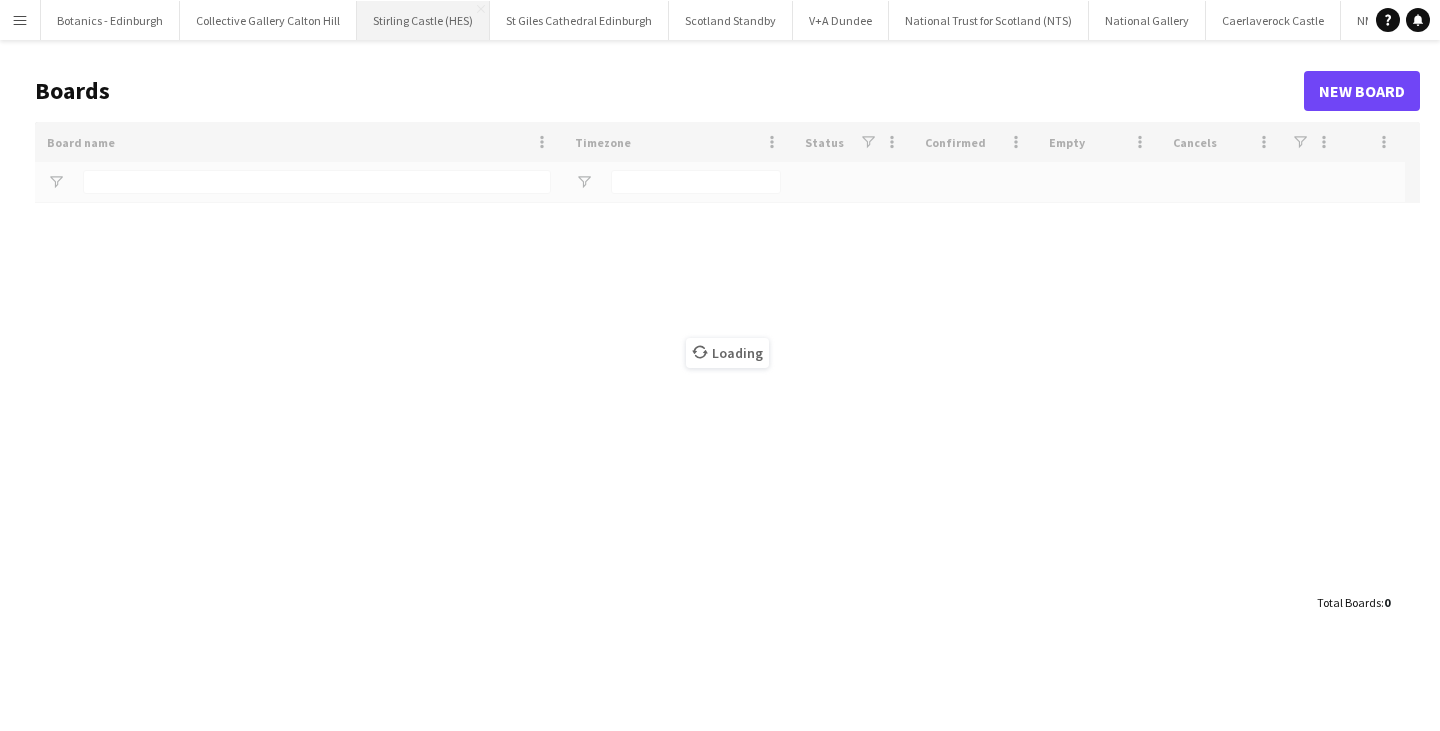 click on "Stirling Castle (HES)
Close" at bounding box center [423, 20] 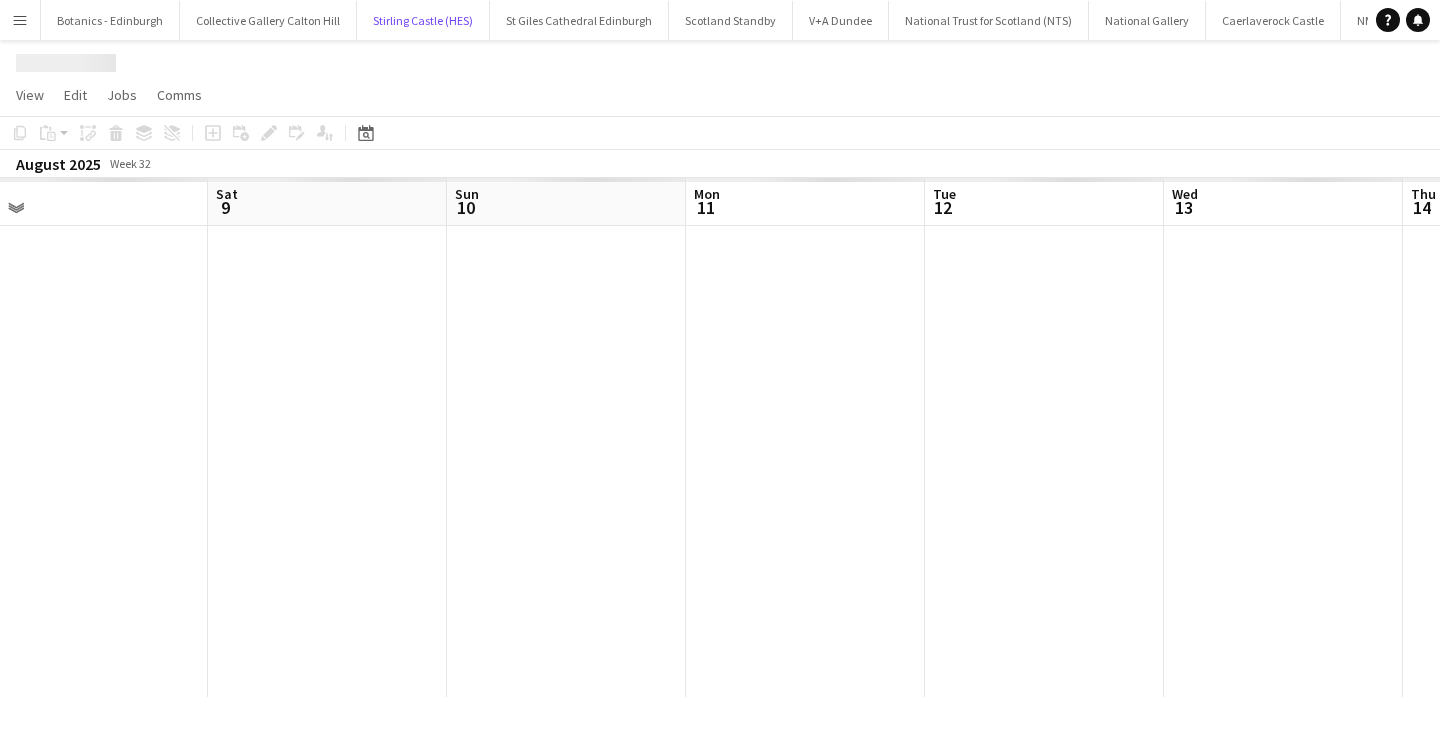 scroll, scrollTop: 0, scrollLeft: 748, axis: horizontal 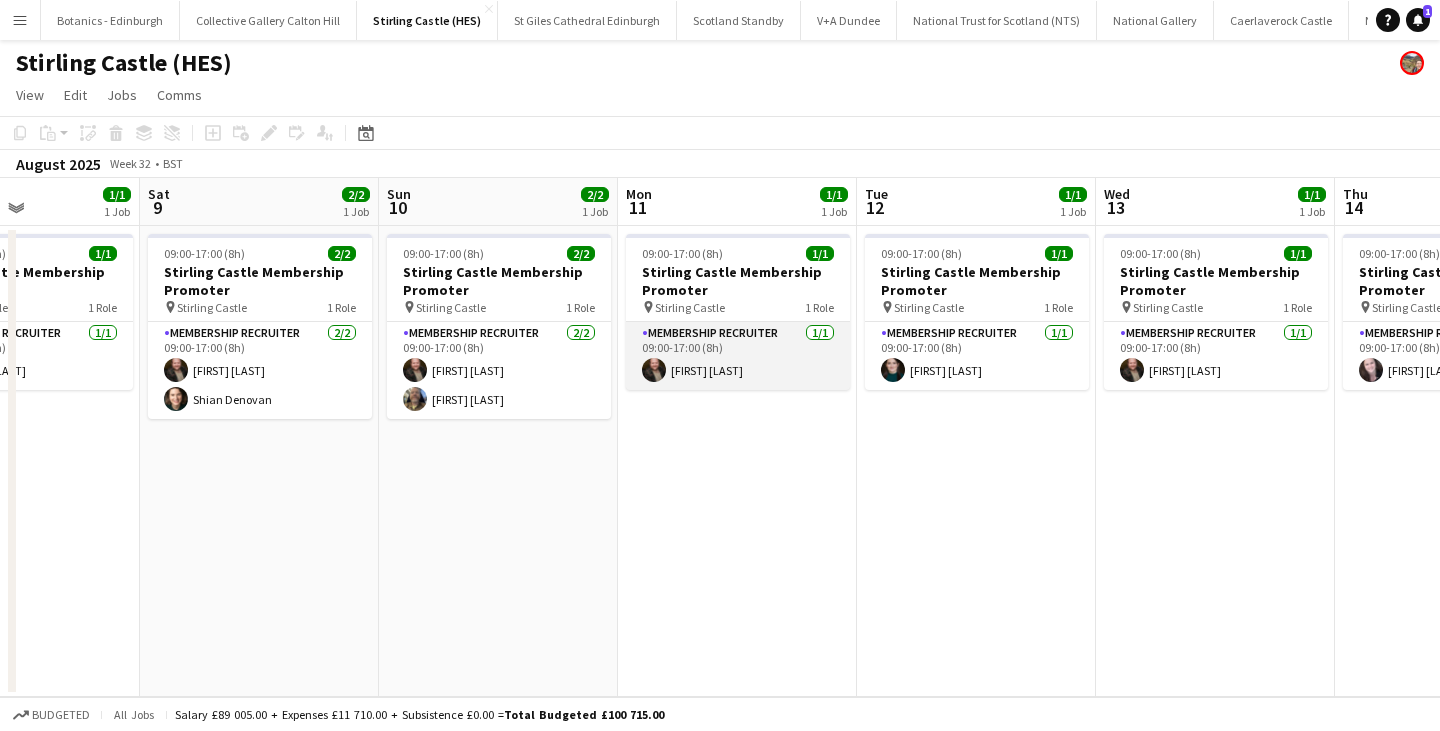 click on "Membership Recruiter   1/1   09:00-17:00 (8h)
[FIRST] [LAST]" at bounding box center [738, 356] 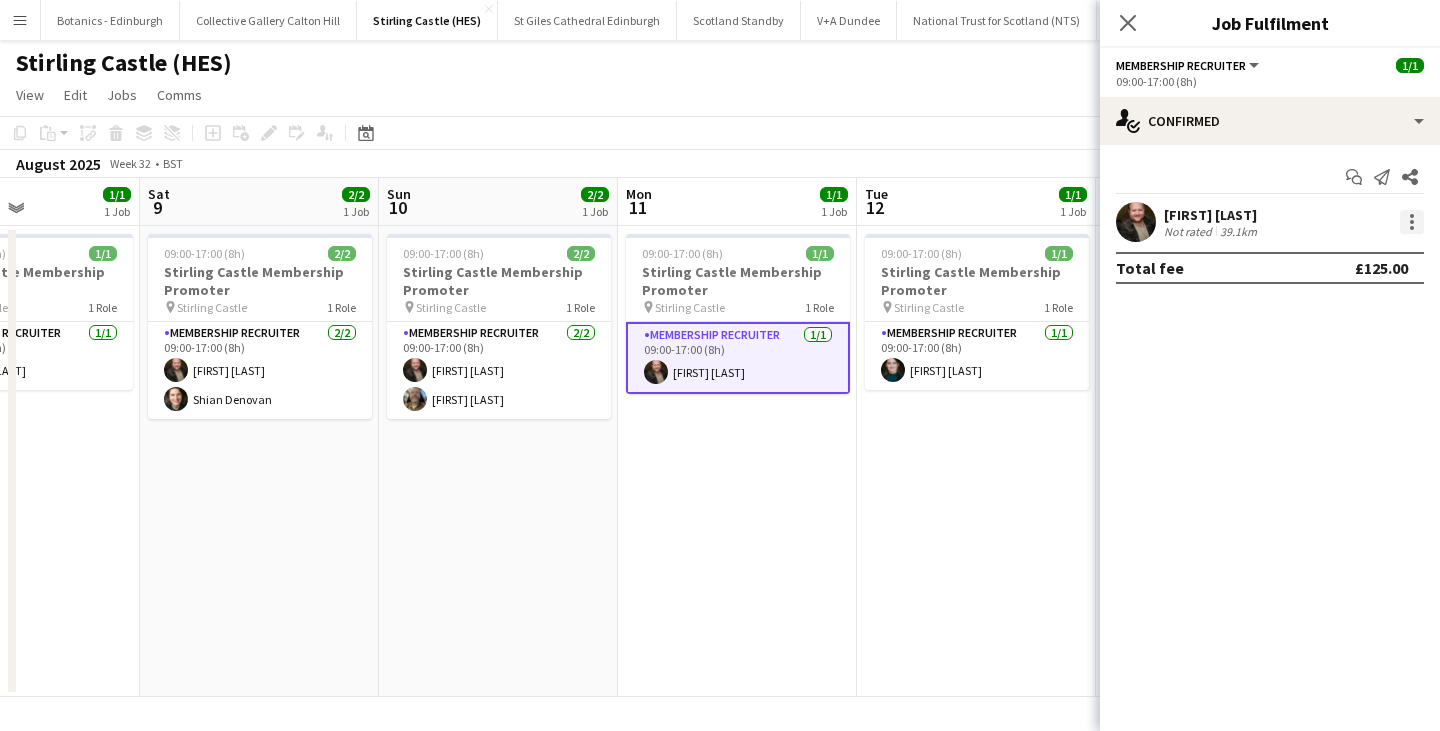 click at bounding box center [1412, 222] 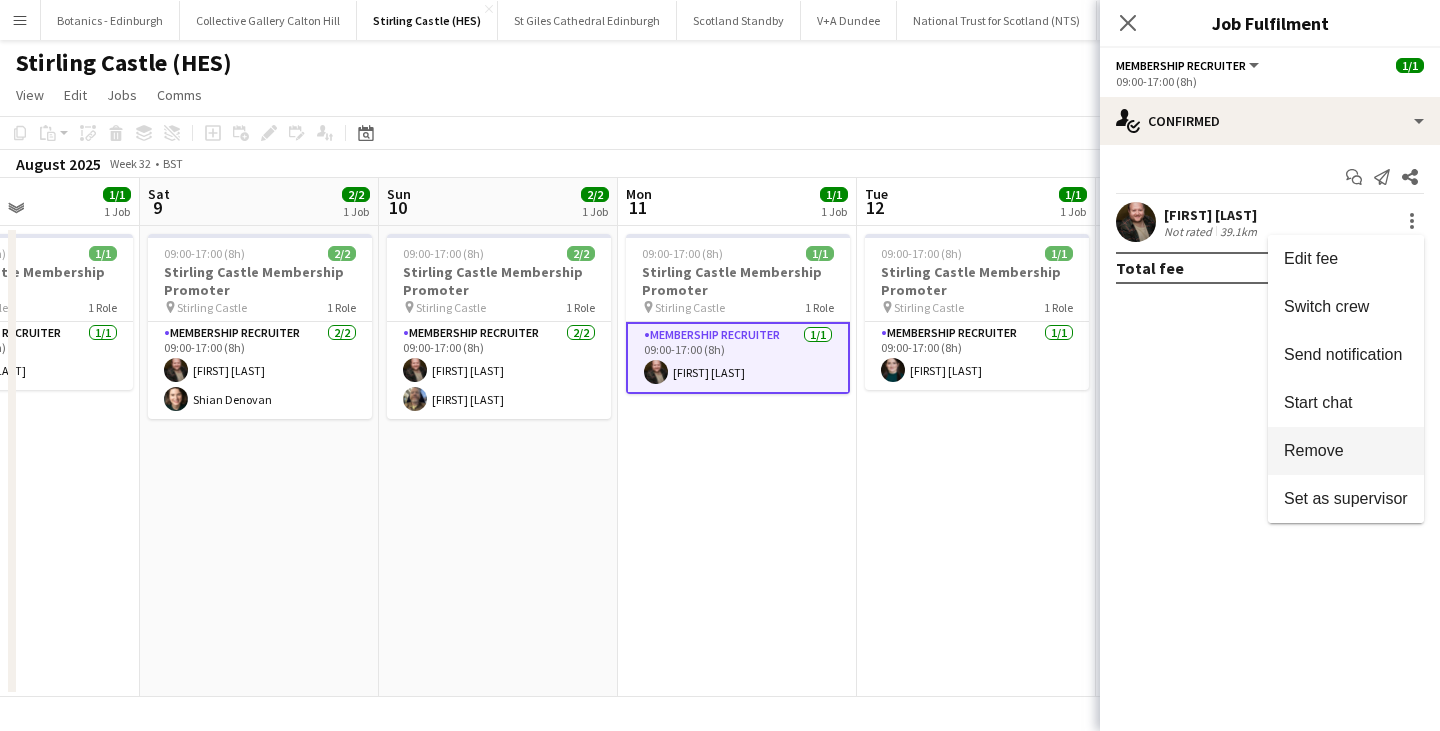 click on "Remove" at bounding box center [1346, 451] 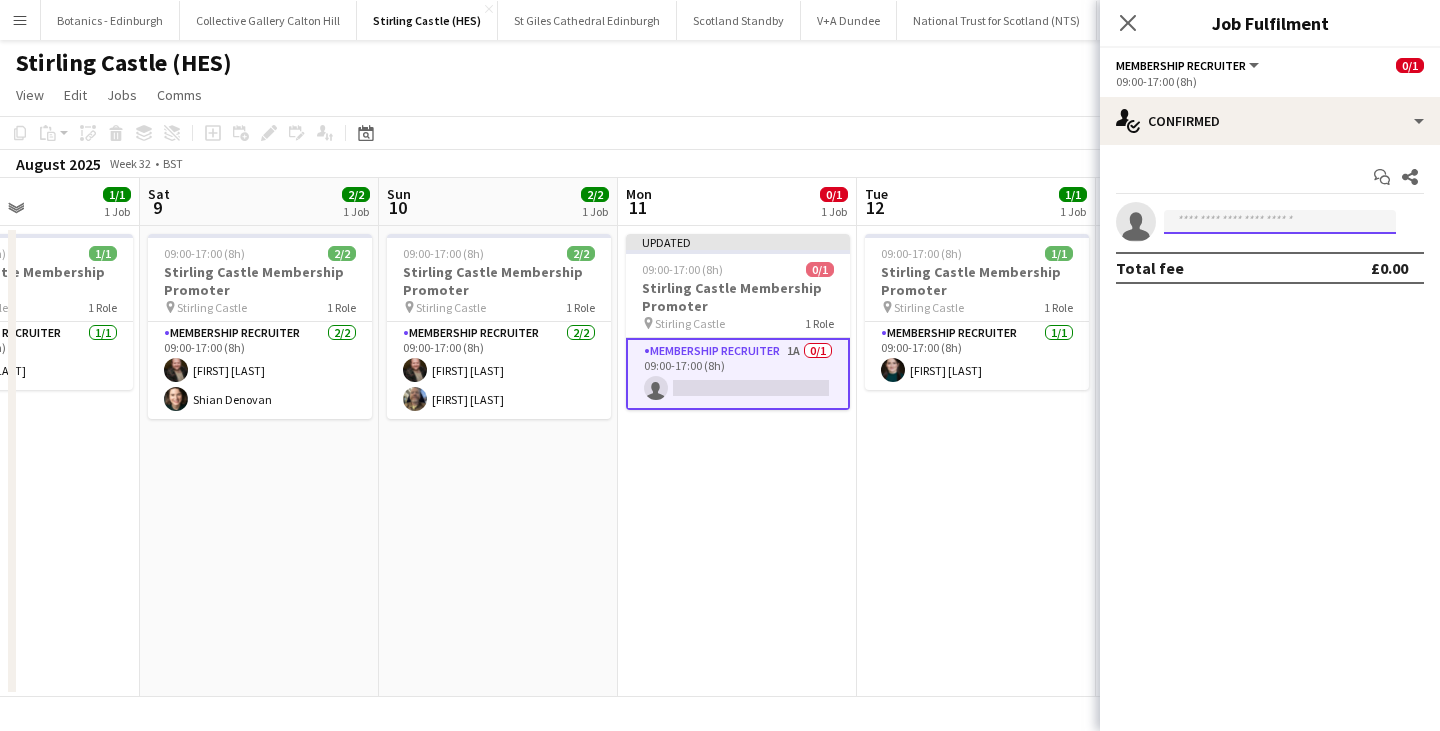 click at bounding box center (1280, 222) 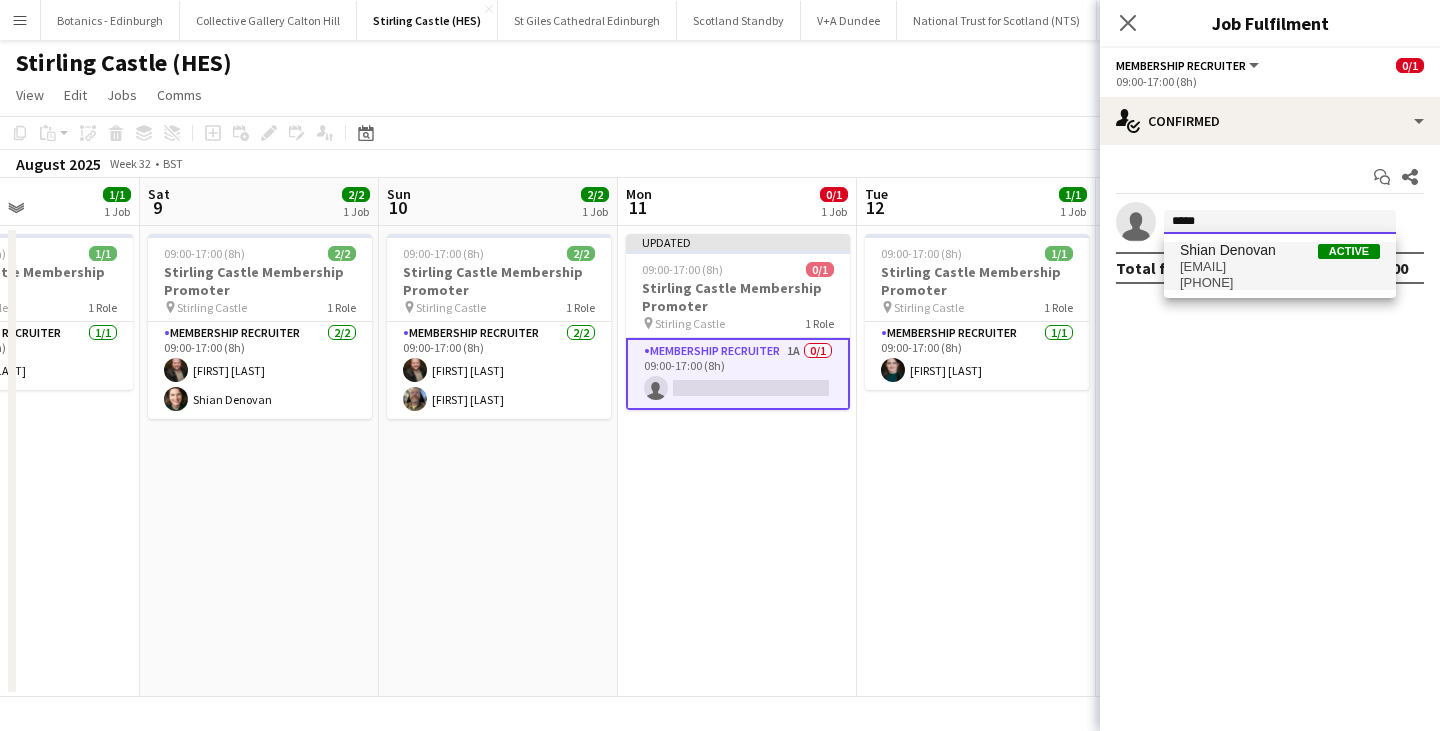type on "*****" 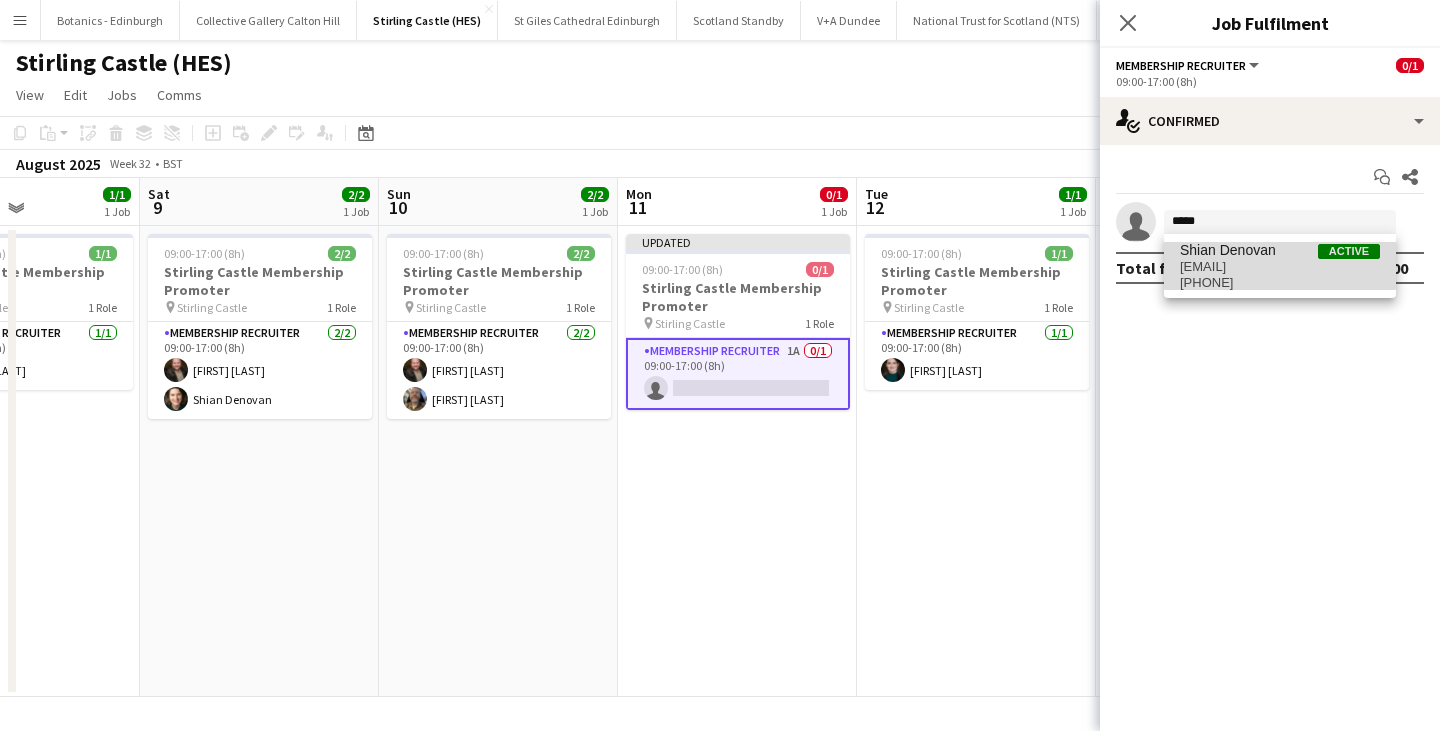 click on "[EMAIL]" at bounding box center [1280, 267] 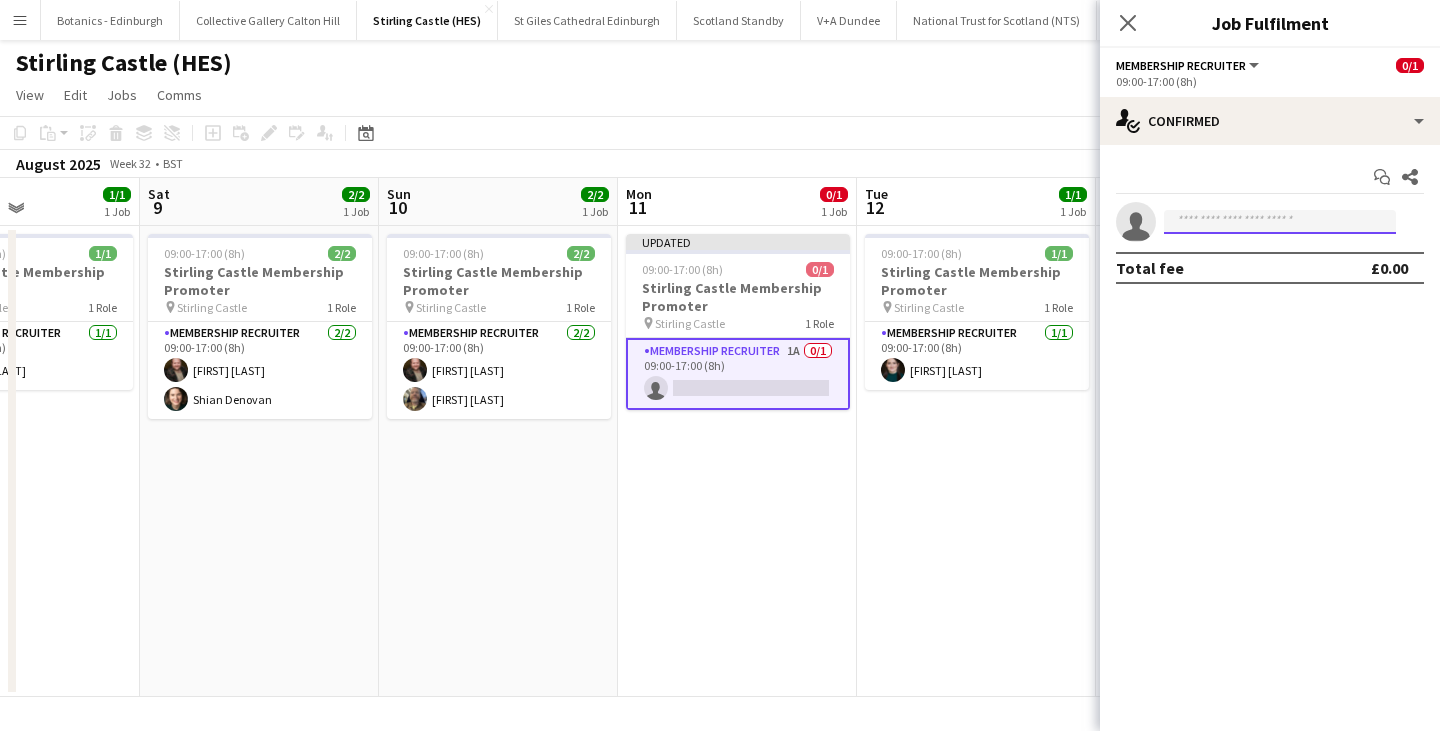 click at bounding box center [1280, 222] 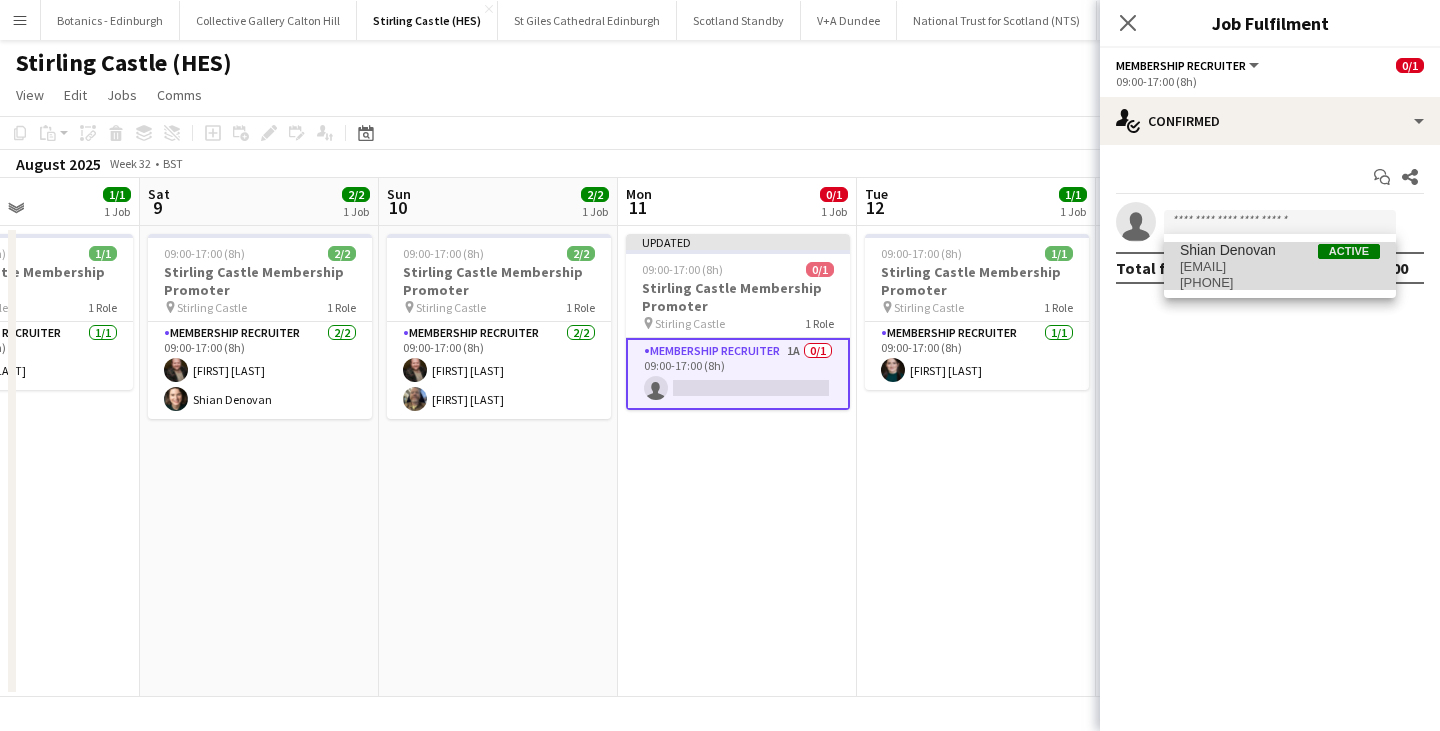 click on "[PHONE]" at bounding box center (1280, 283) 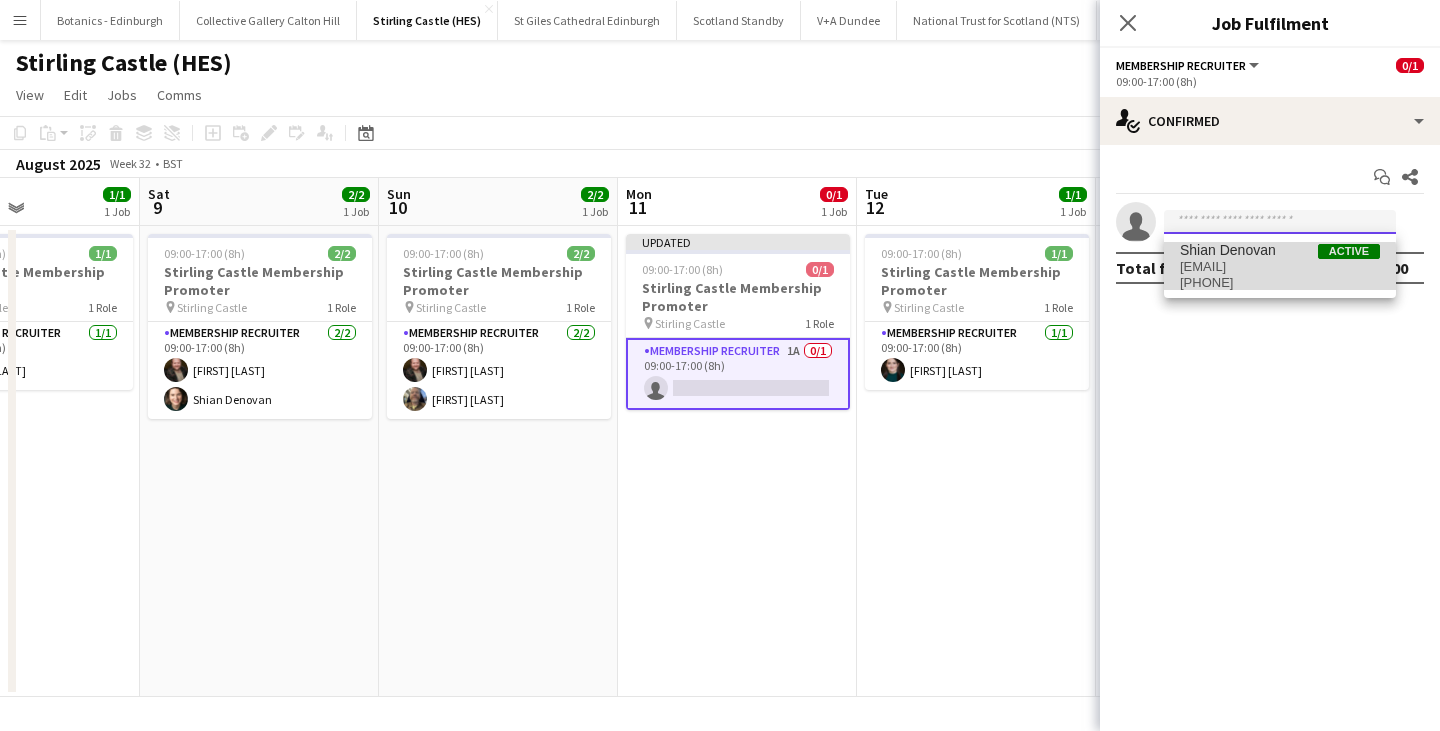 type 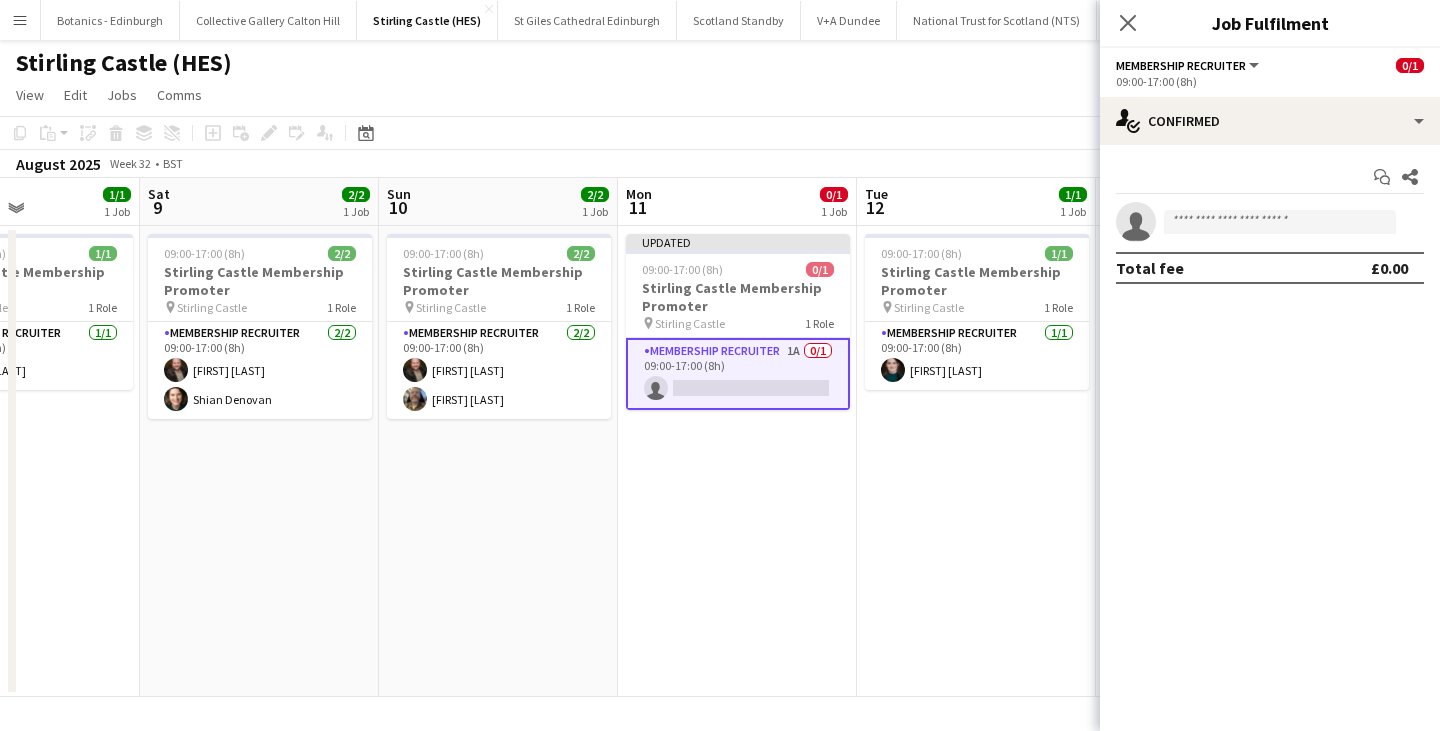 click on "Stirling Castle (HES)" 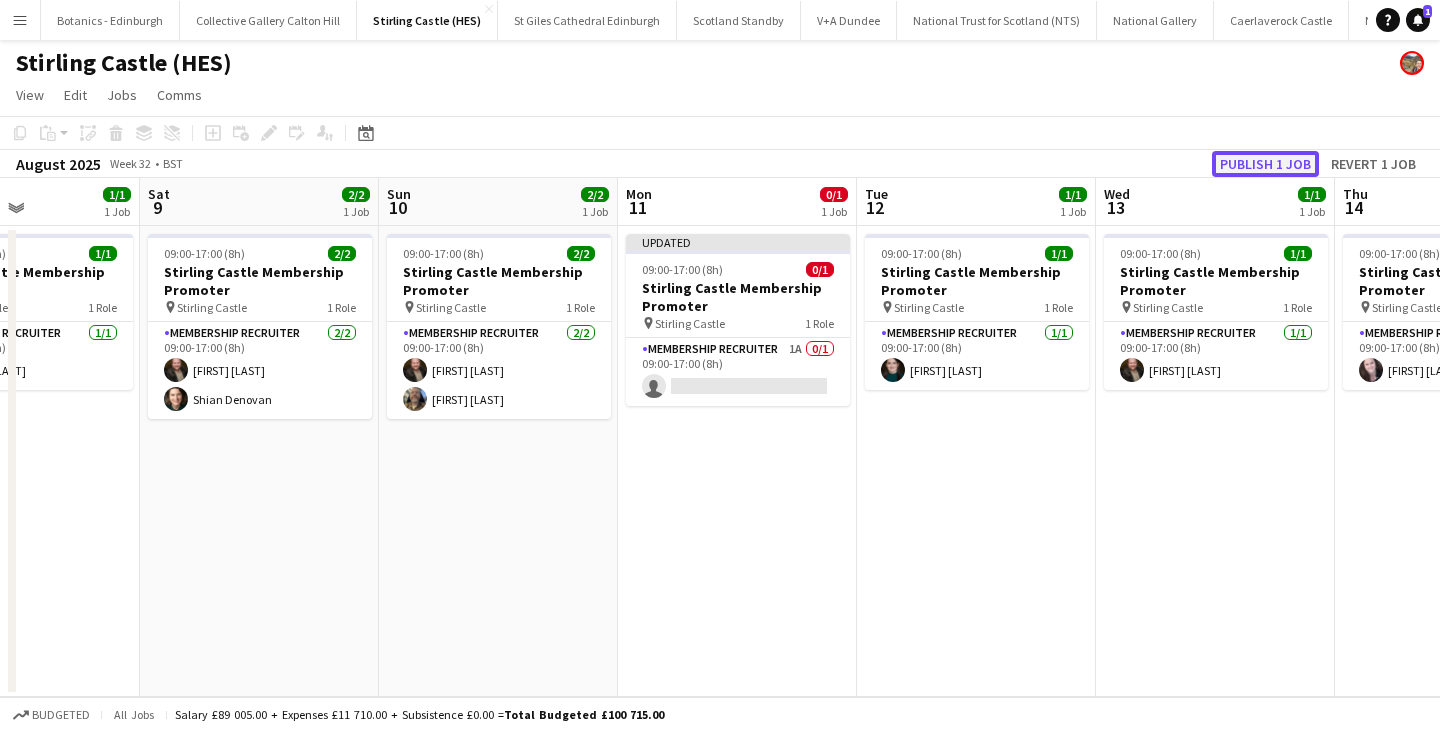click on "Publish 1 job" 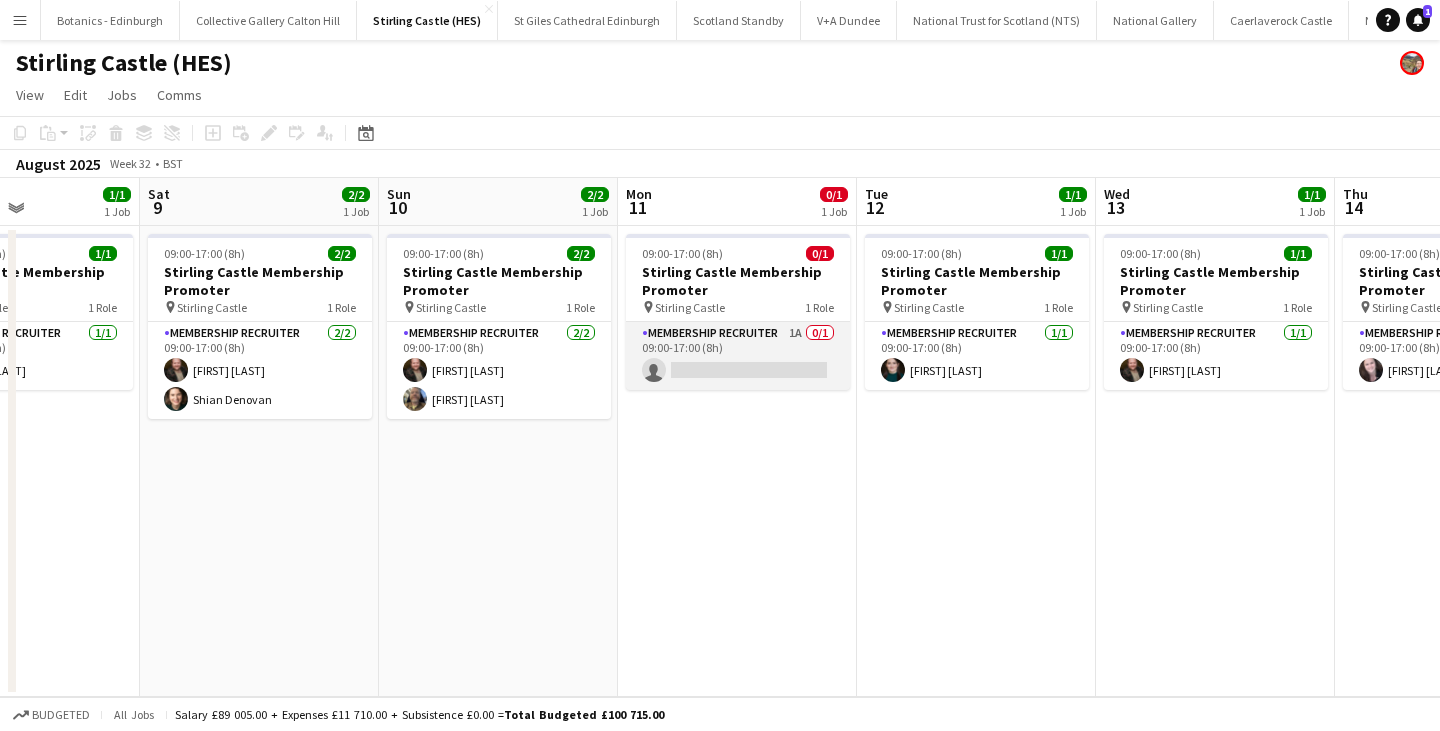 click on "Membership Recruiter   1A   0/1   09:00-17:00 (8h)
single-neutral-actions" at bounding box center (738, 356) 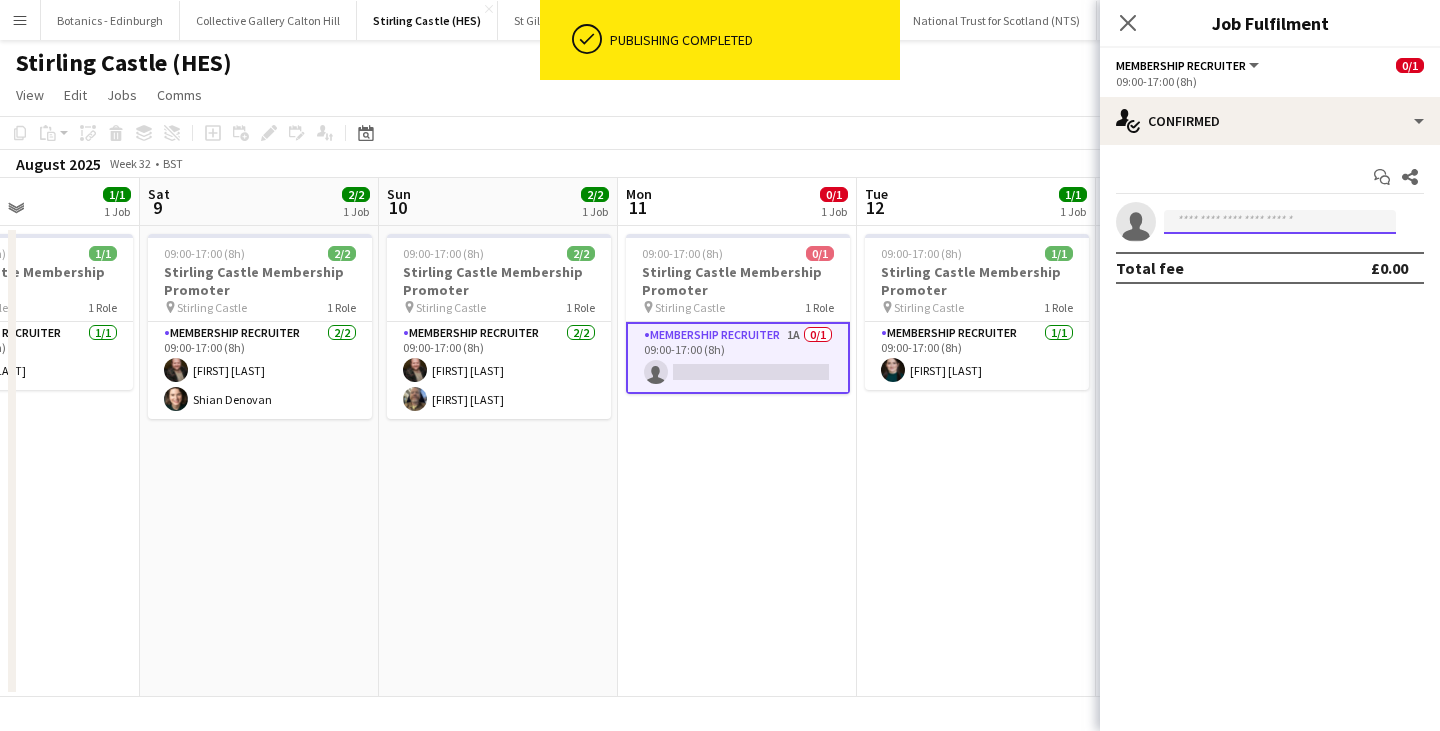 click at bounding box center [1280, 222] 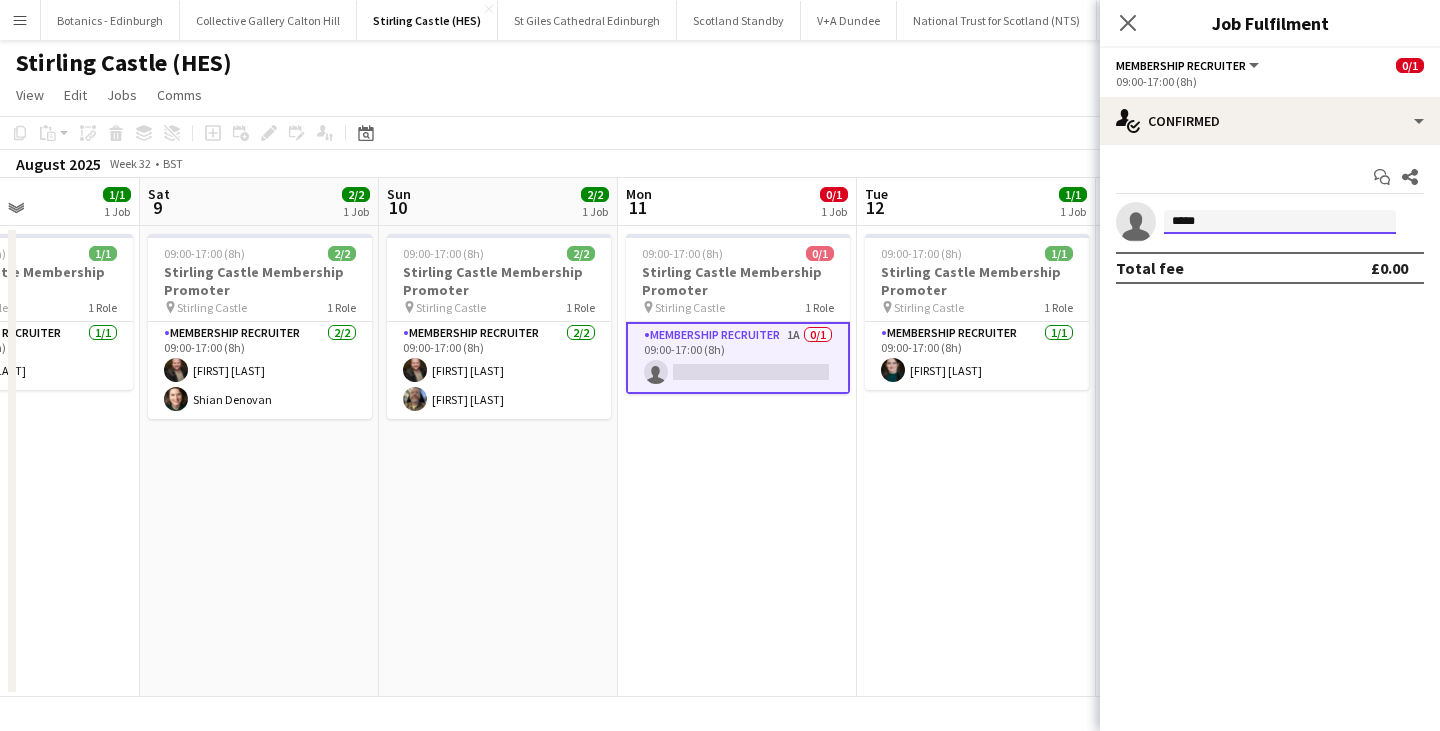 click on "*****" at bounding box center (1280, 222) 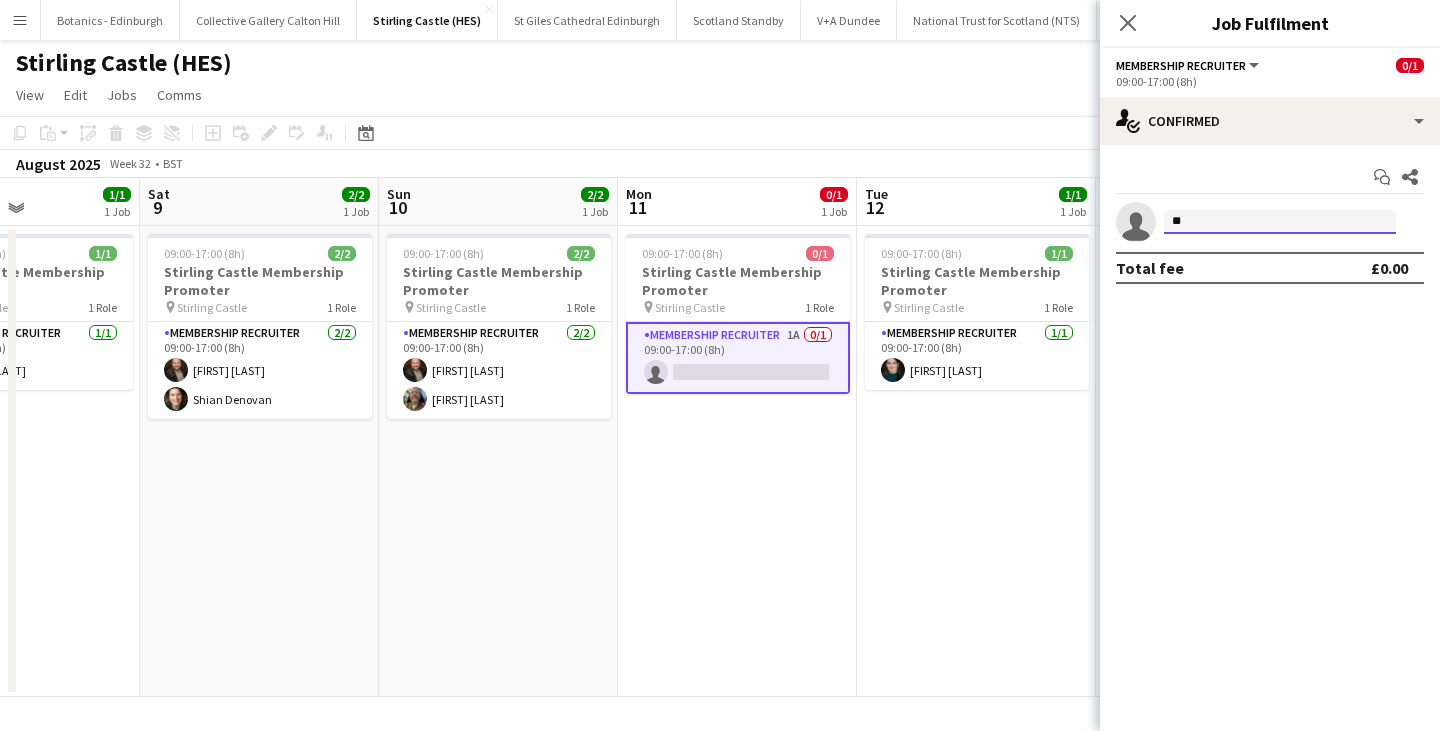 type on "*" 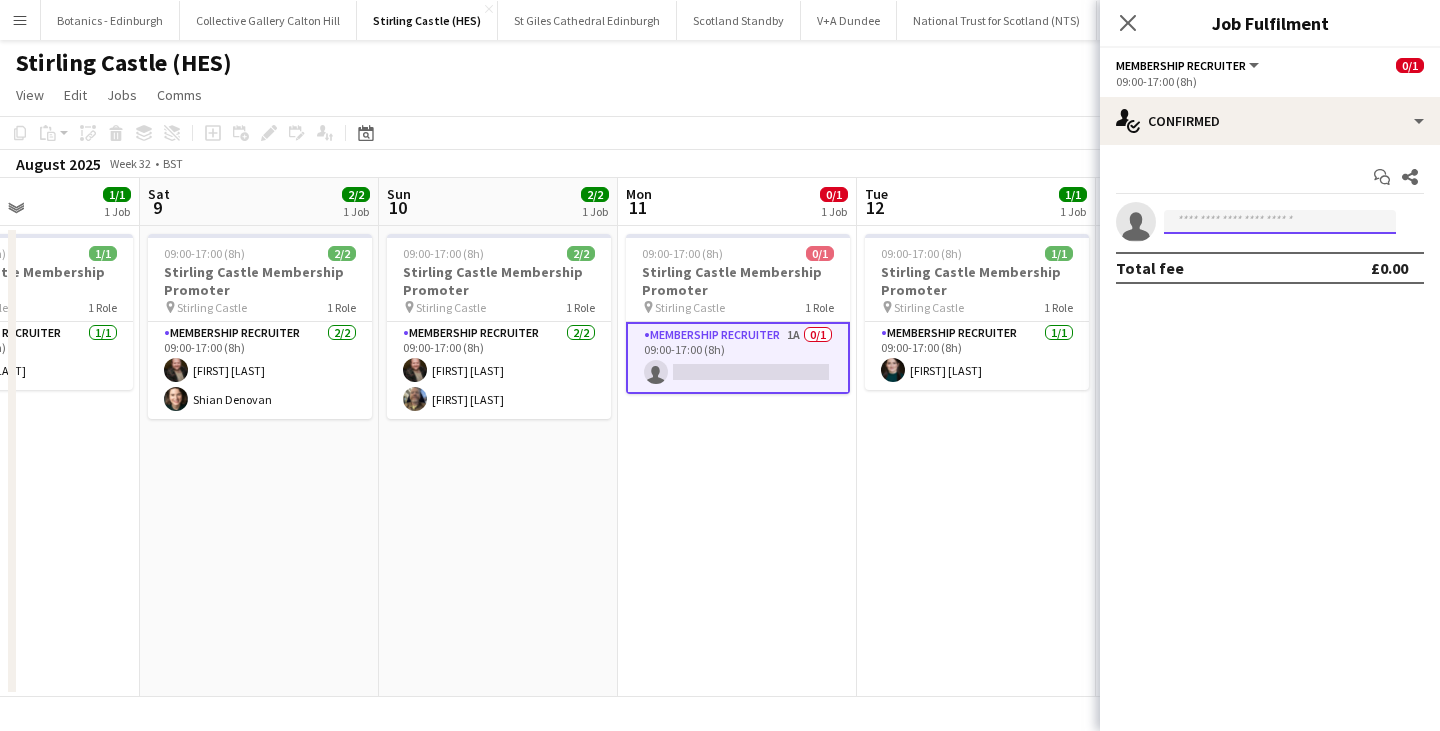 click at bounding box center [1280, 222] 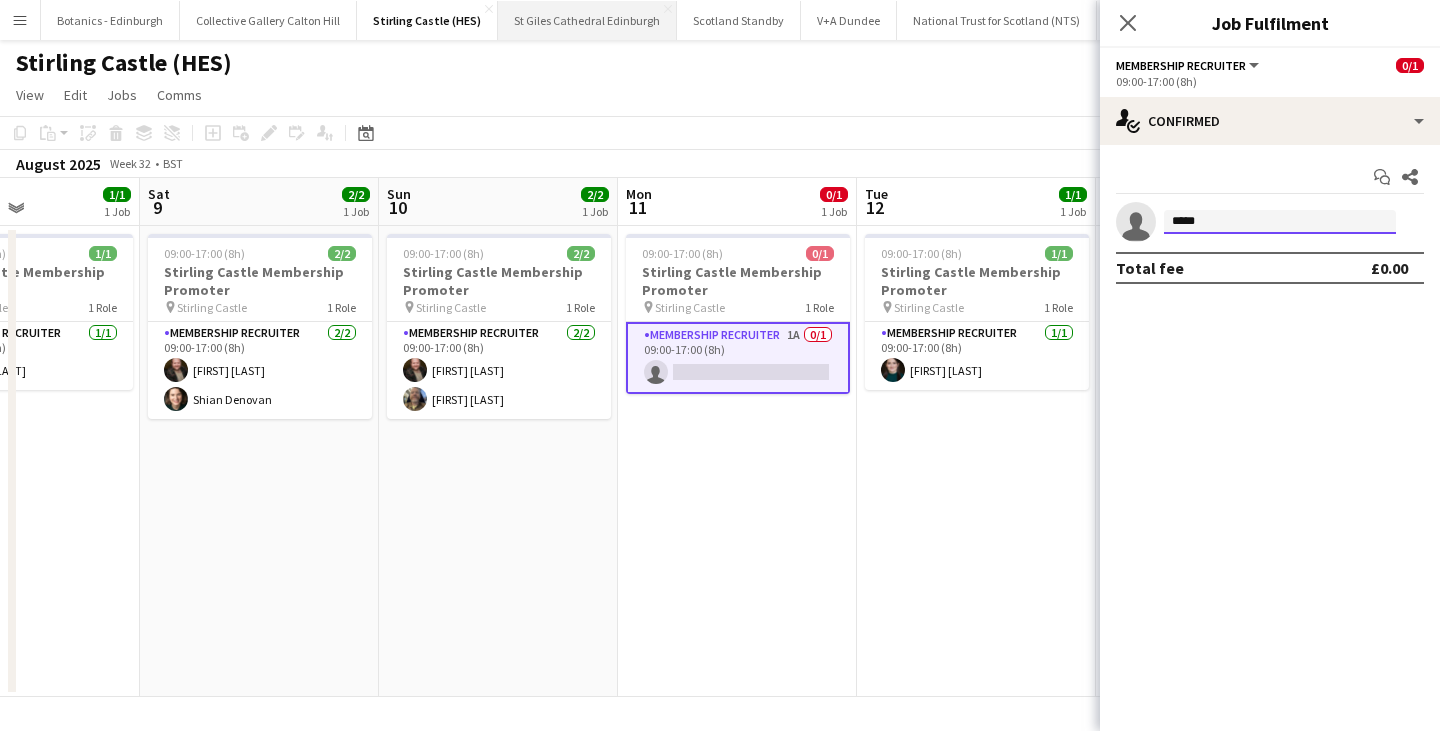 type on "*****" 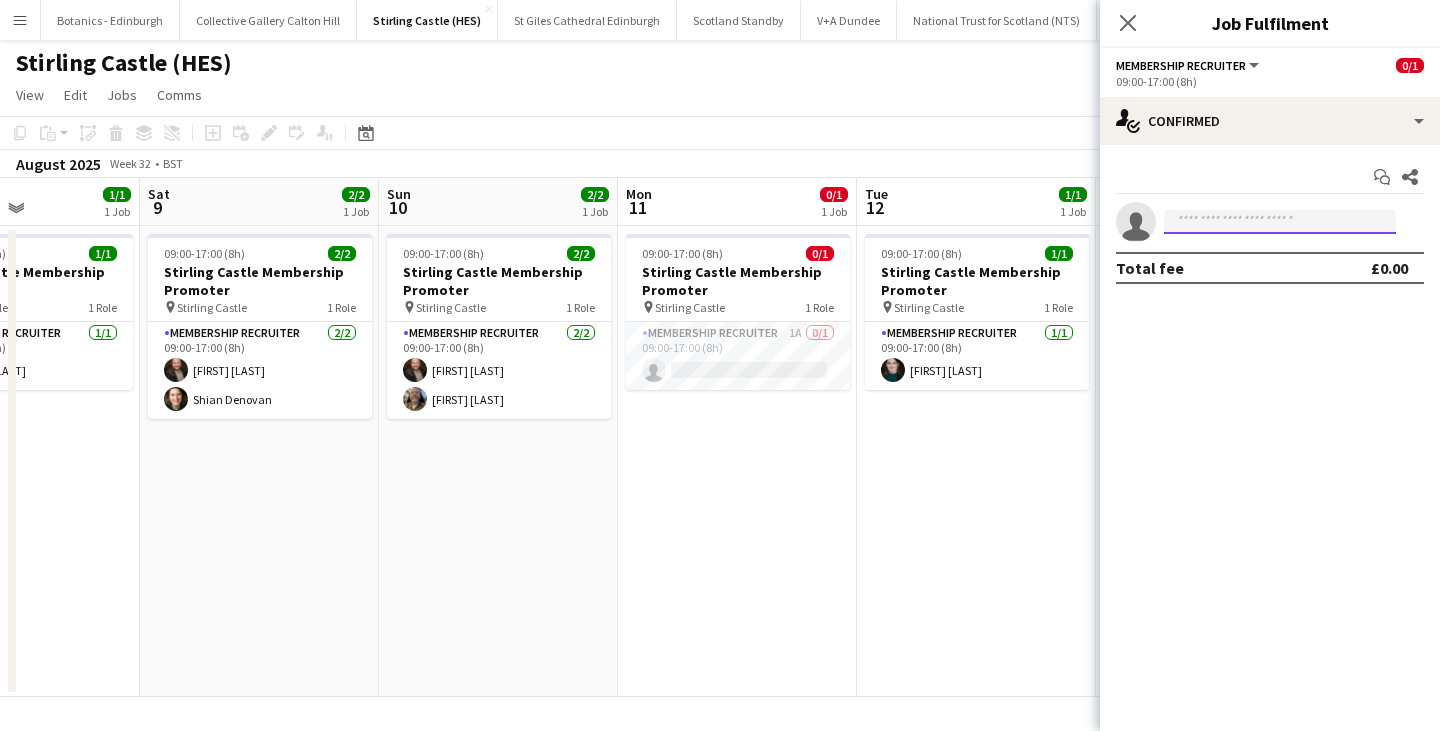 click at bounding box center (1280, 222) 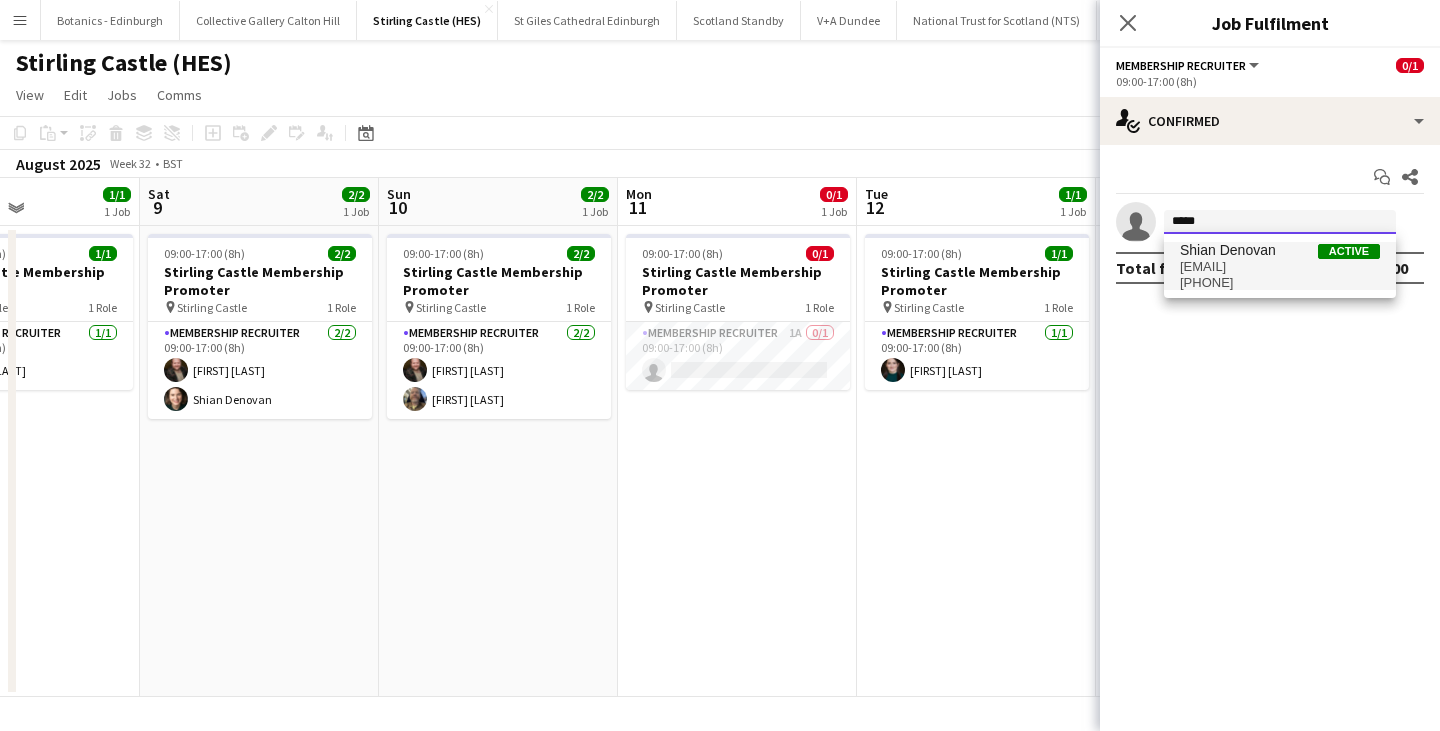 type on "*****" 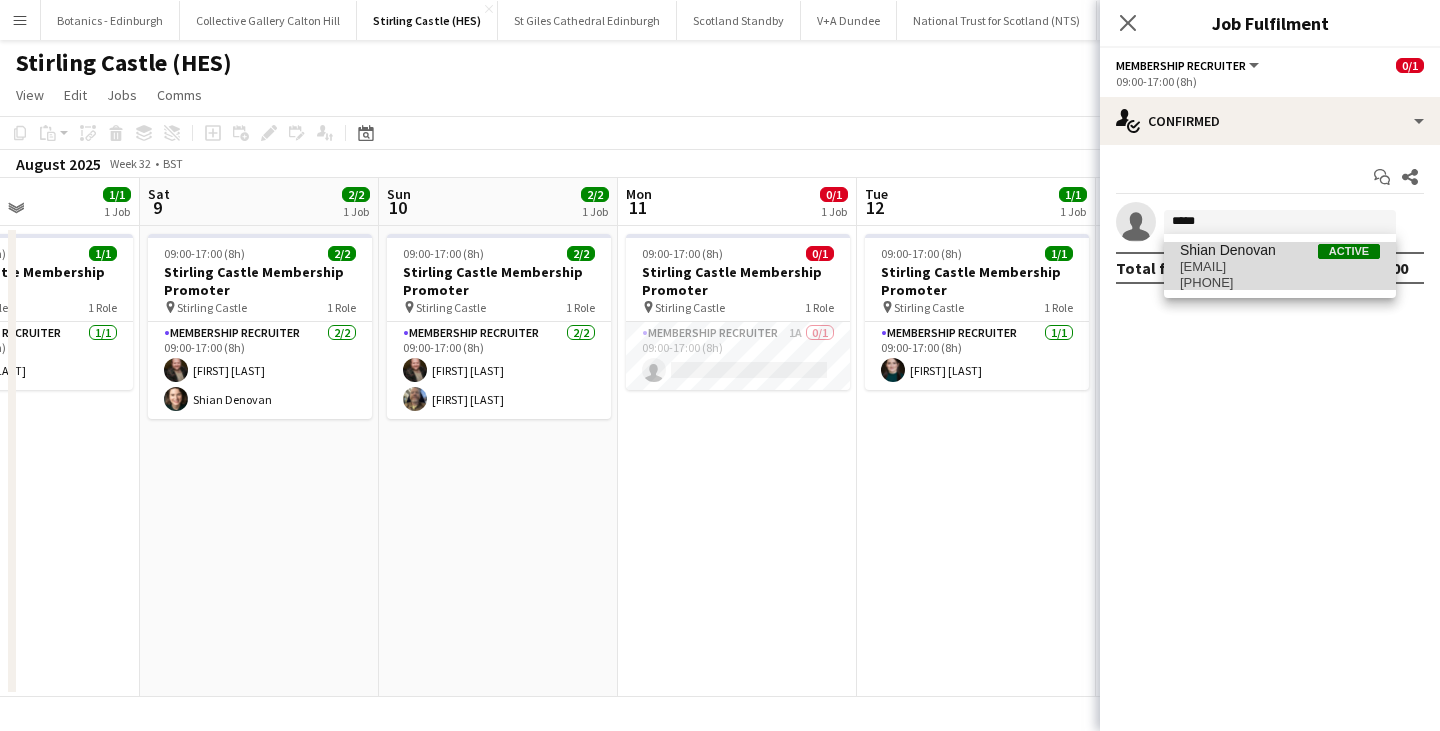 click on "Shian Denovan" at bounding box center (1228, 250) 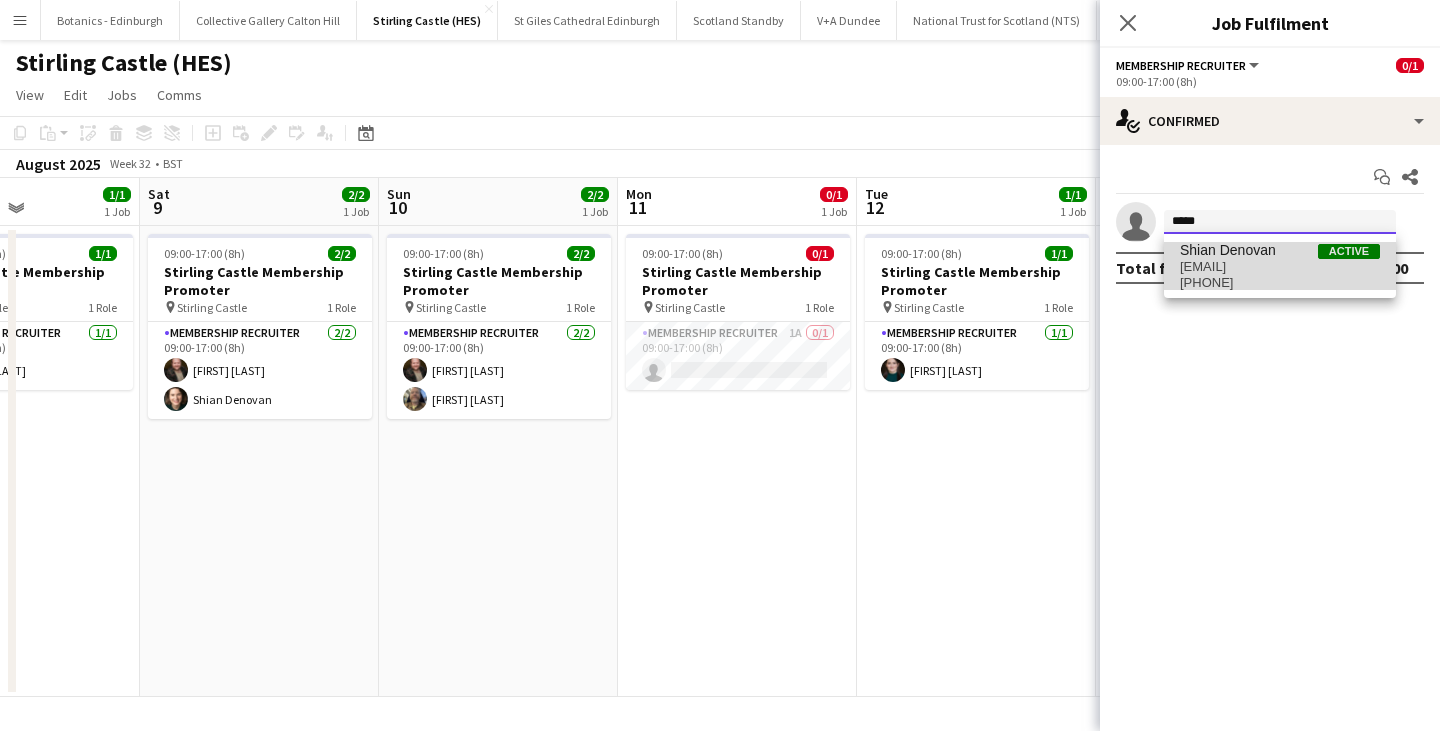 type 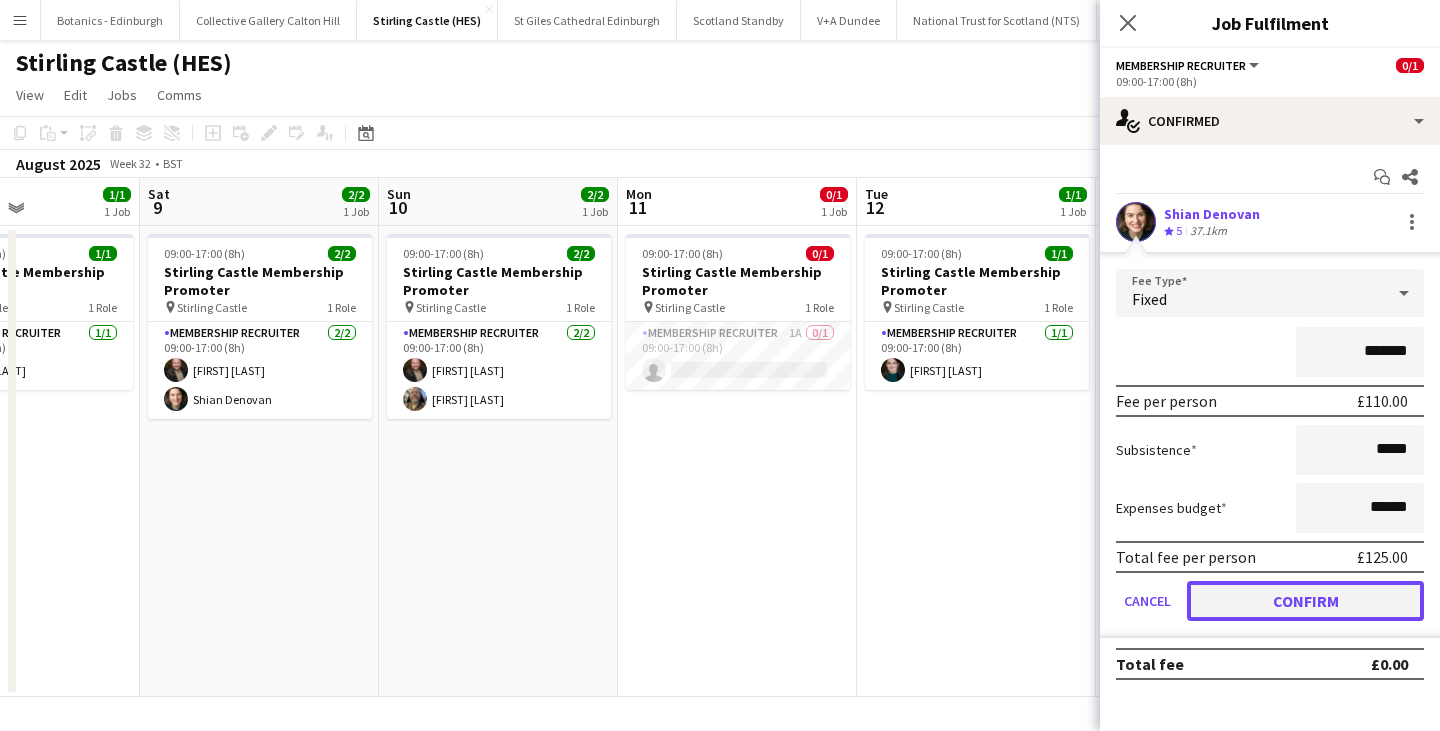click on "Confirm" at bounding box center [1305, 601] 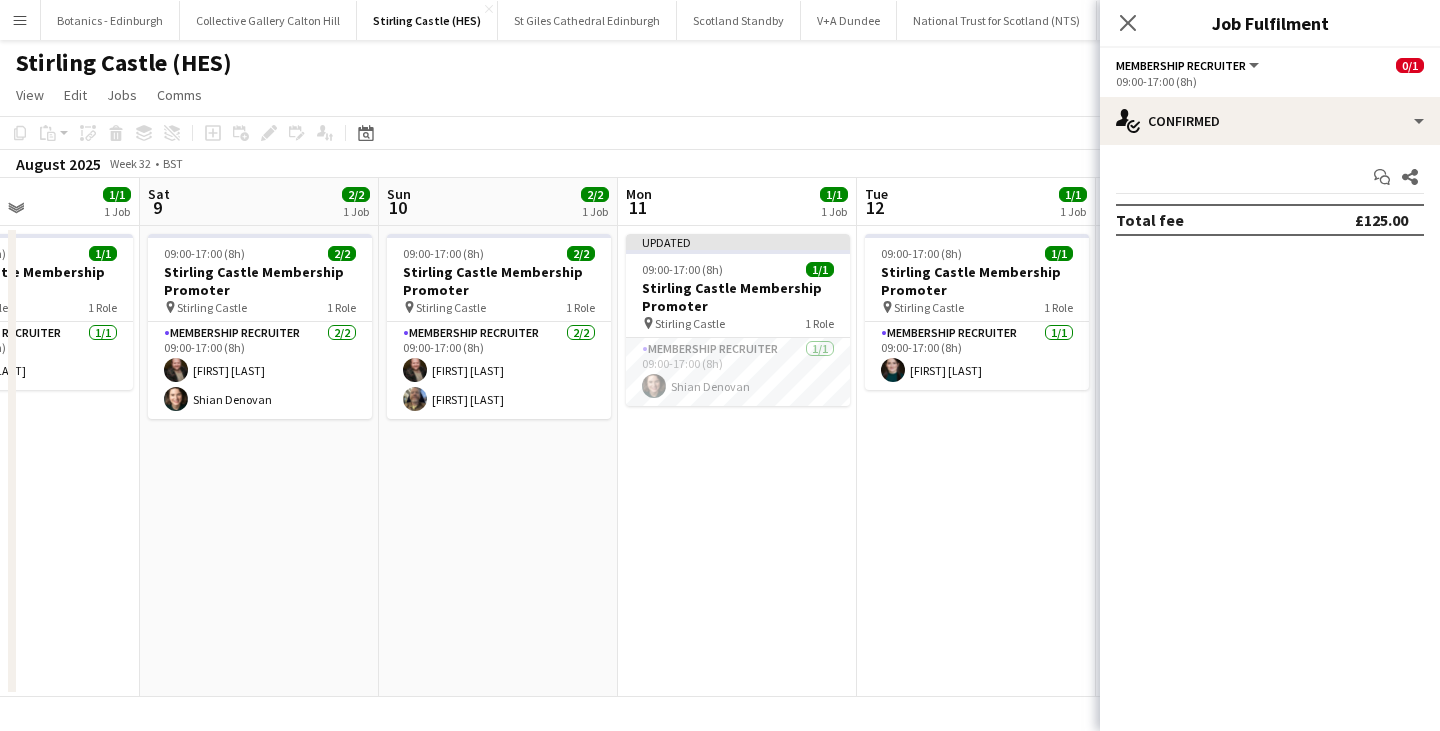 click on "09:00-17:00 (8h)    1/1   Stirling Castle Membership Promoter
pin
Stirling Castle   1 Role   Membership Recruiter   1/1   09:00-17:00 (8h)
[FIRST] [LAST]" at bounding box center (976, 461) 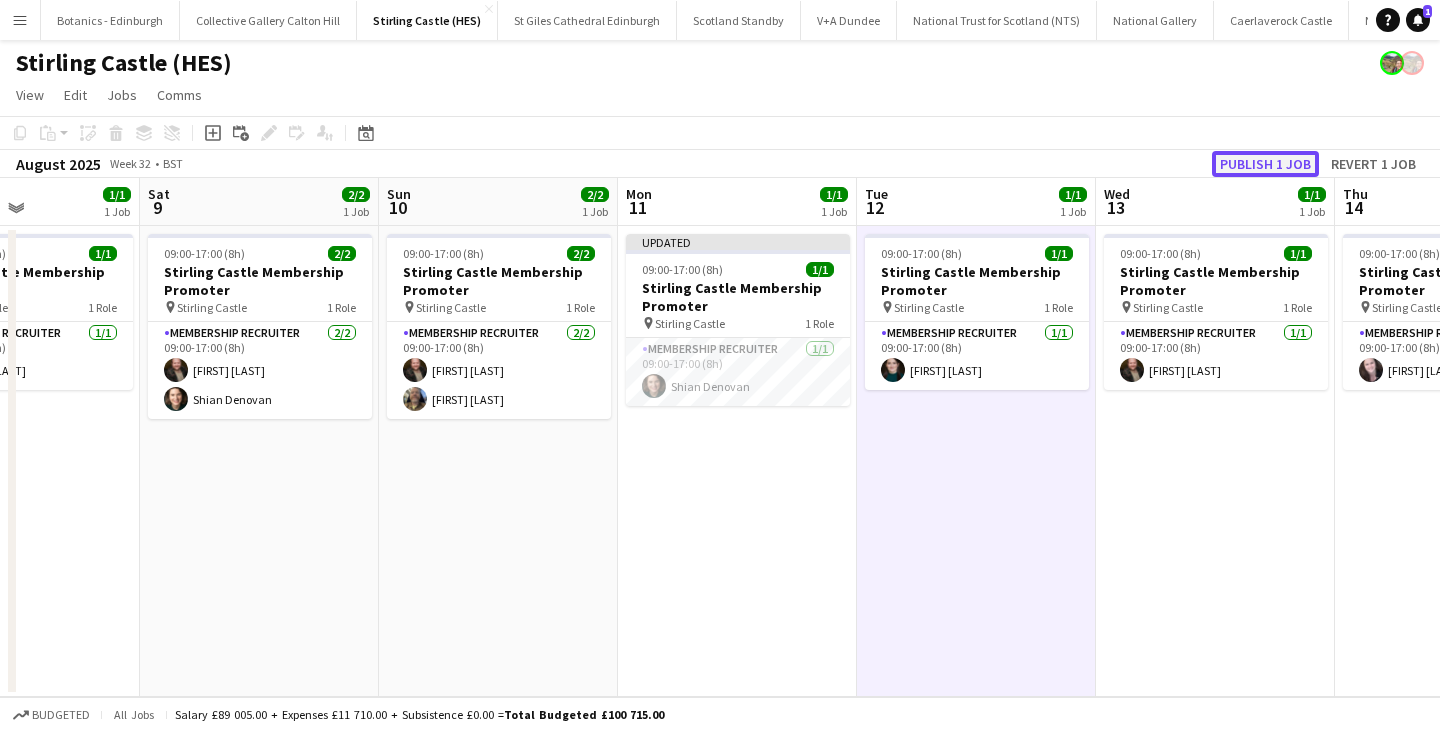 click on "Publish 1 job" 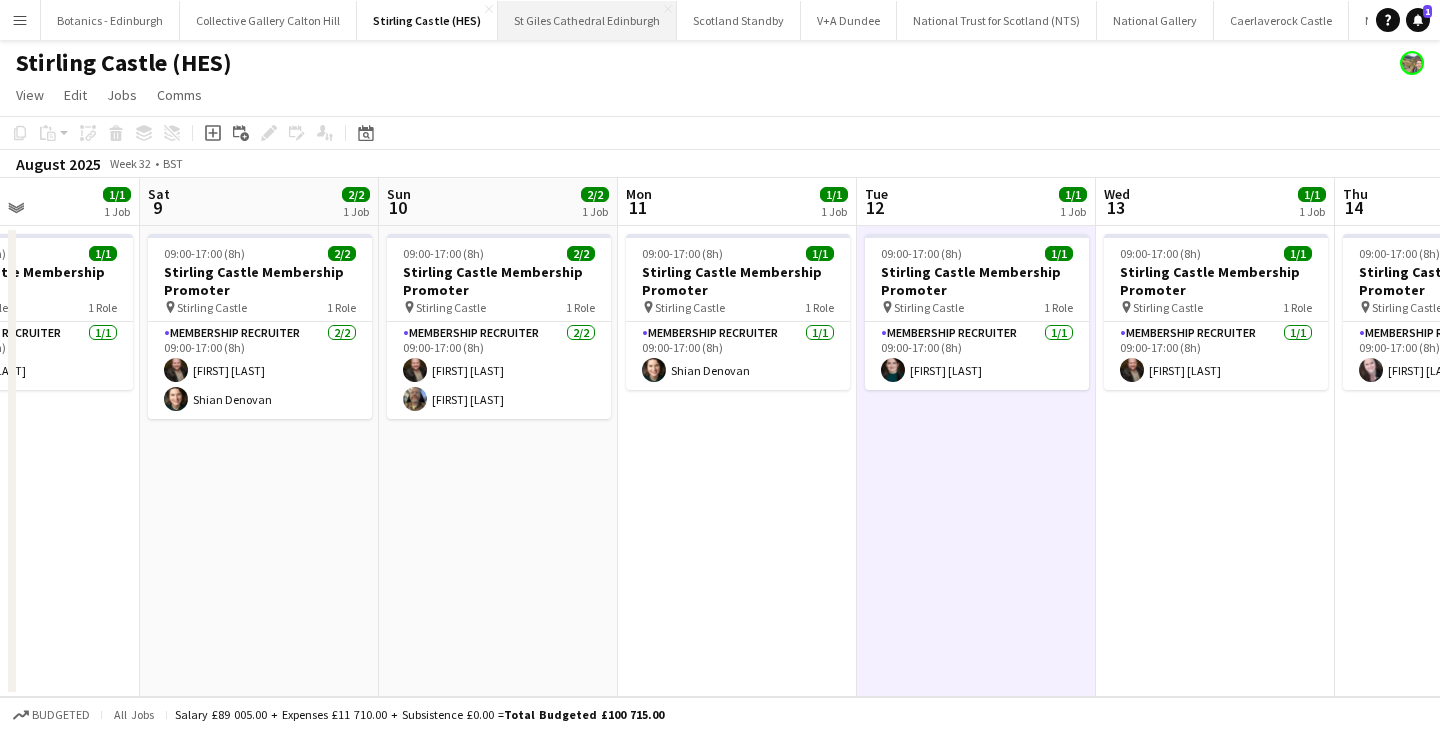 click on "St Giles Cathedral Edinburgh
Close" at bounding box center (587, 20) 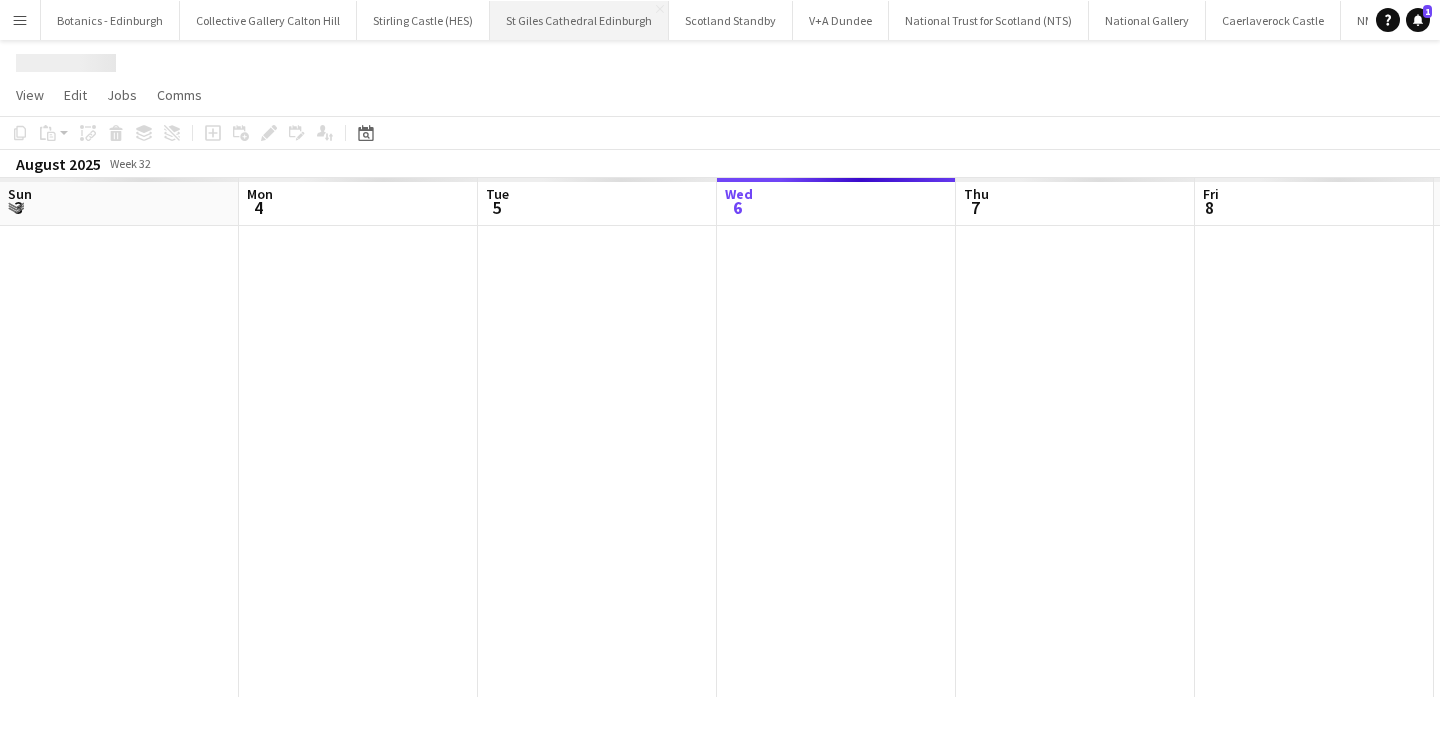 scroll, scrollTop: 0, scrollLeft: 478, axis: horizontal 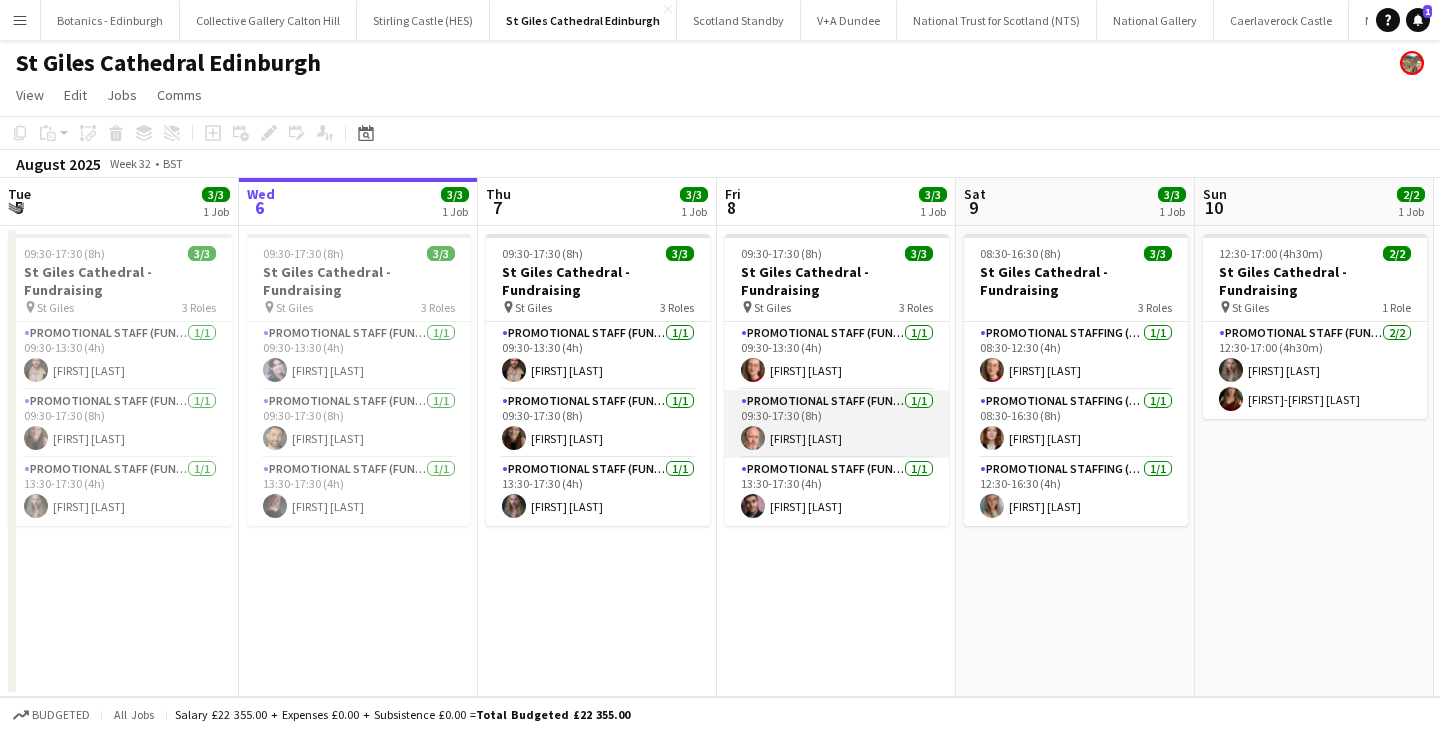click on "Promotional Staff (Fundraiser)   1/1   09:30-17:30 (8h)
[FIRST] [LAST]" at bounding box center [837, 424] 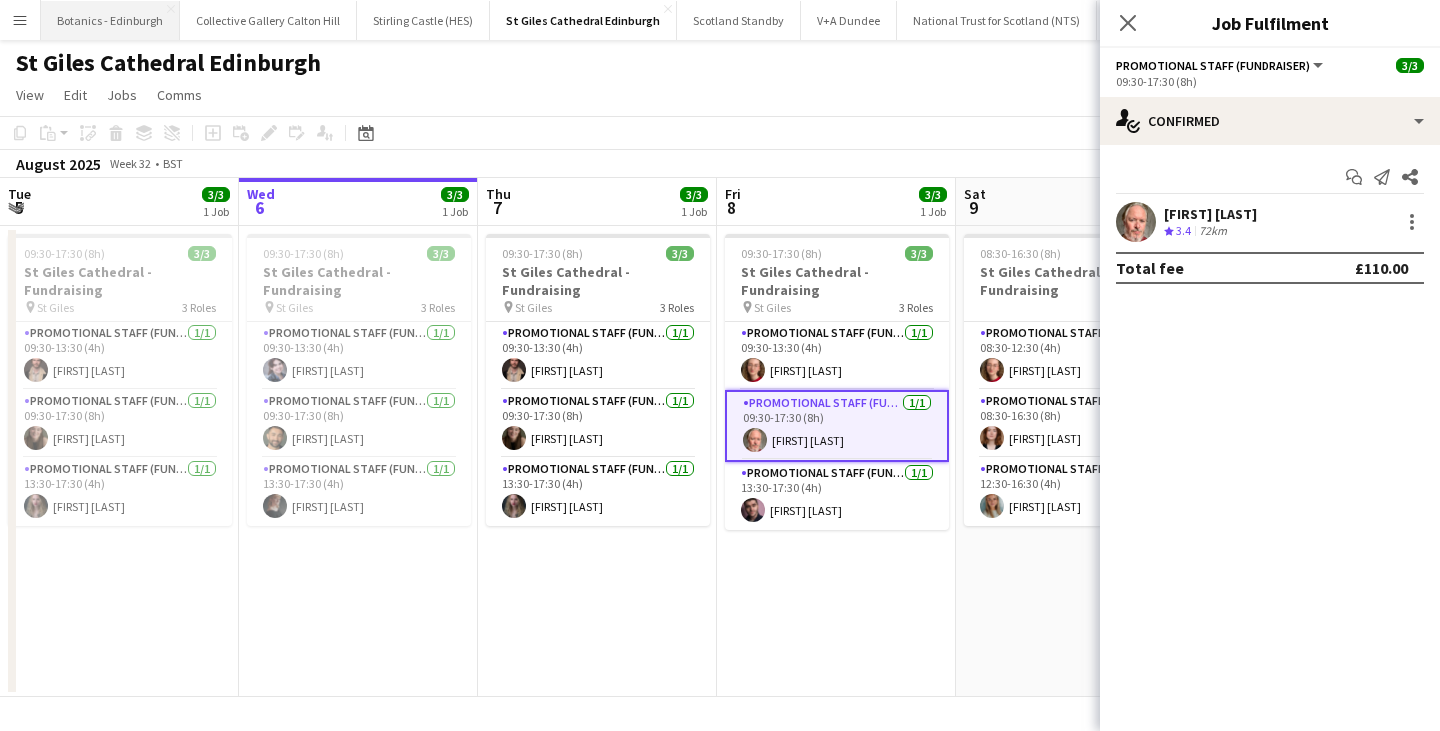 click on "Botanics - Edinburgh
Close" at bounding box center [110, 20] 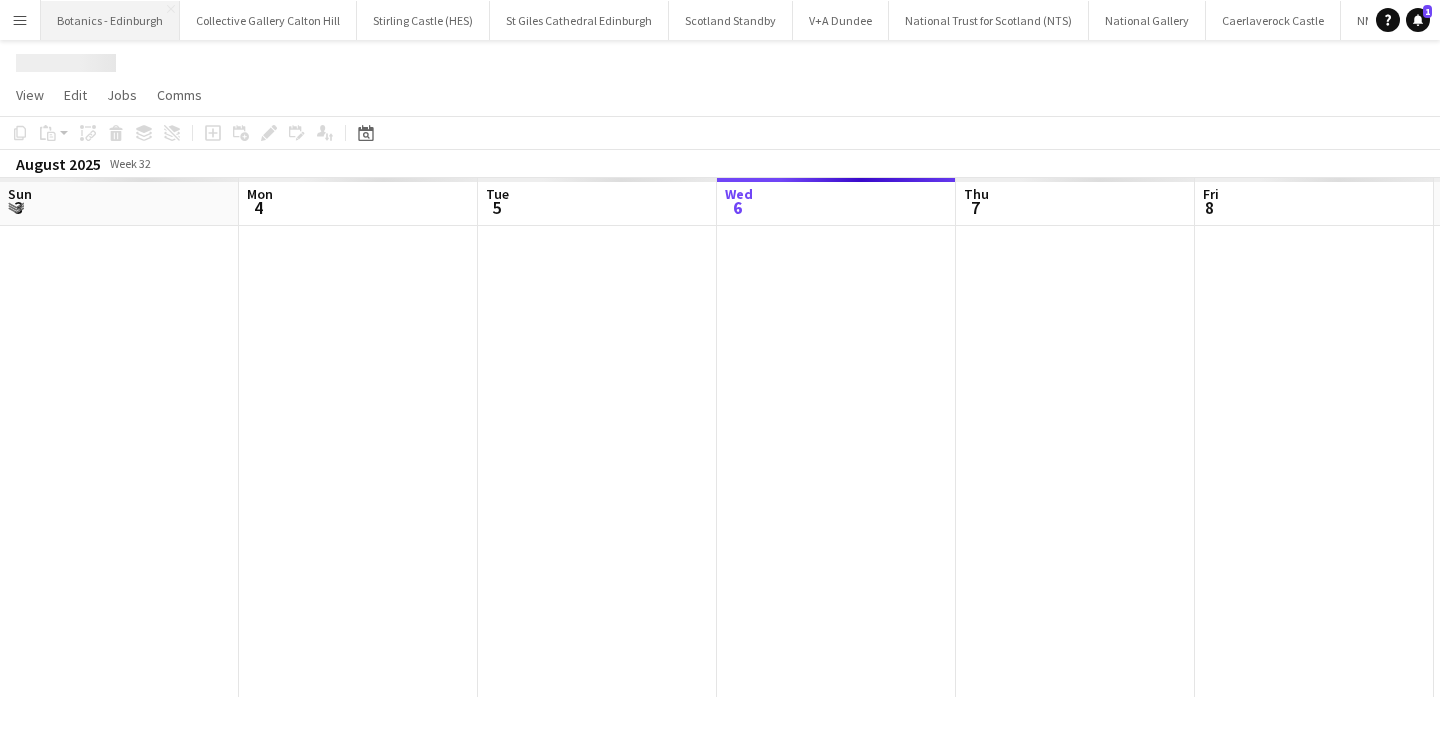 scroll, scrollTop: 0, scrollLeft: 478, axis: horizontal 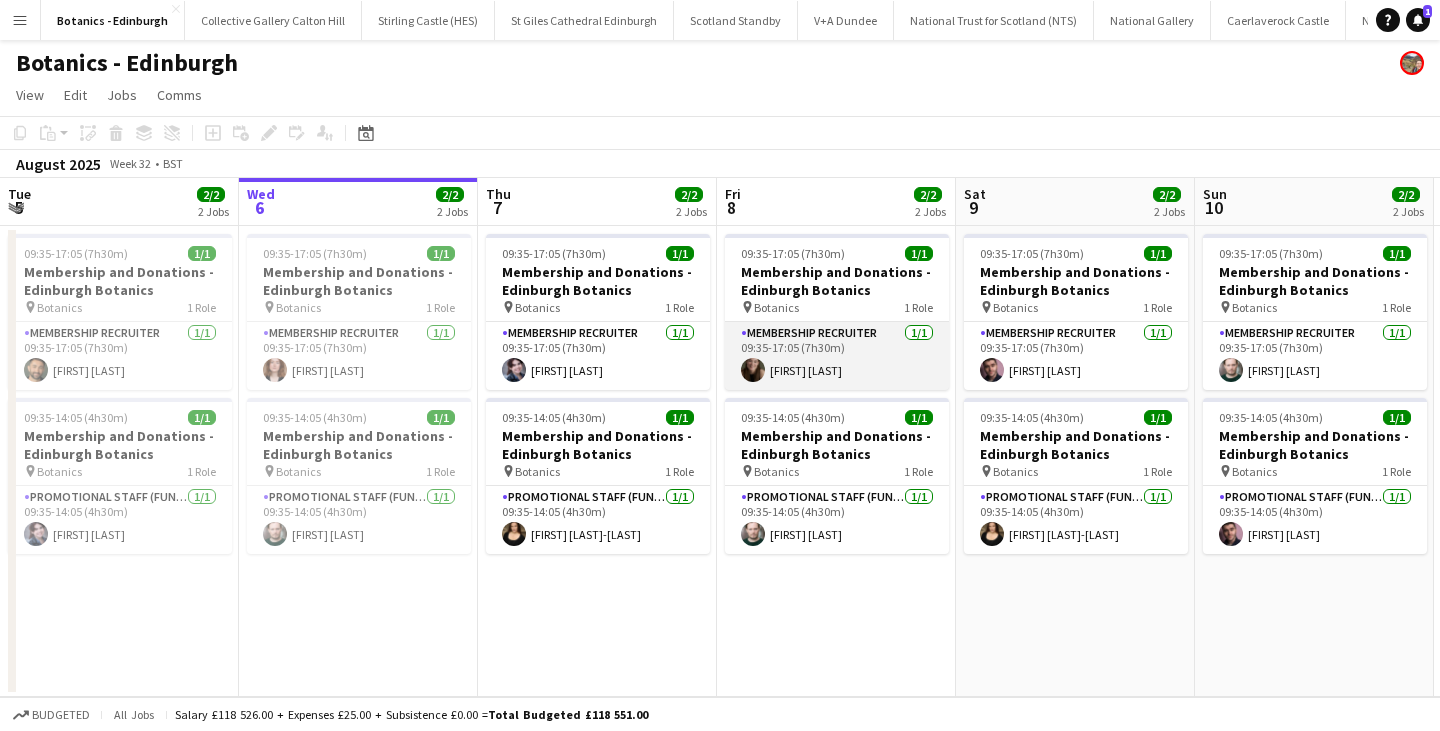 click on "Membership Recruiter   1/1   09:35-17:05 (7h30m)
[FIRST] [LAST]" at bounding box center (837, 356) 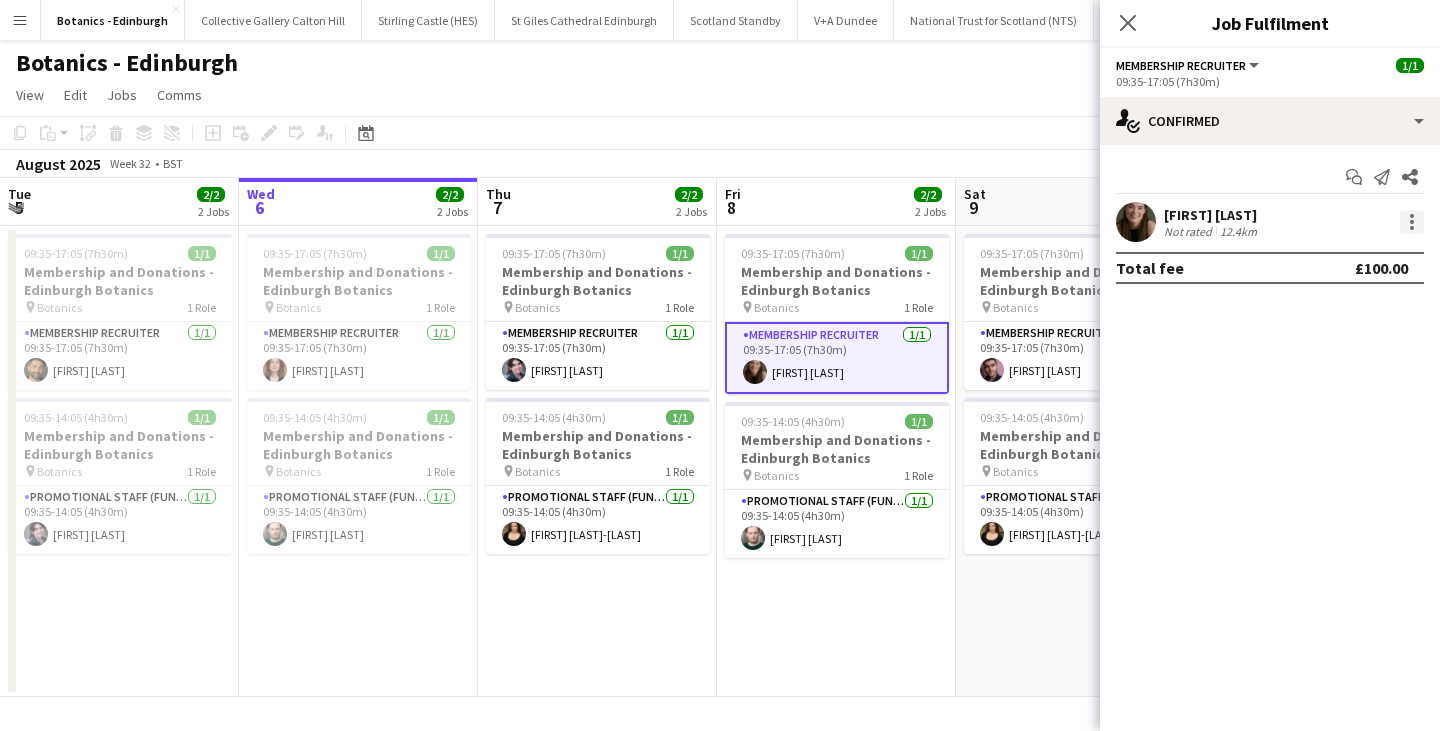 click at bounding box center (1412, 222) 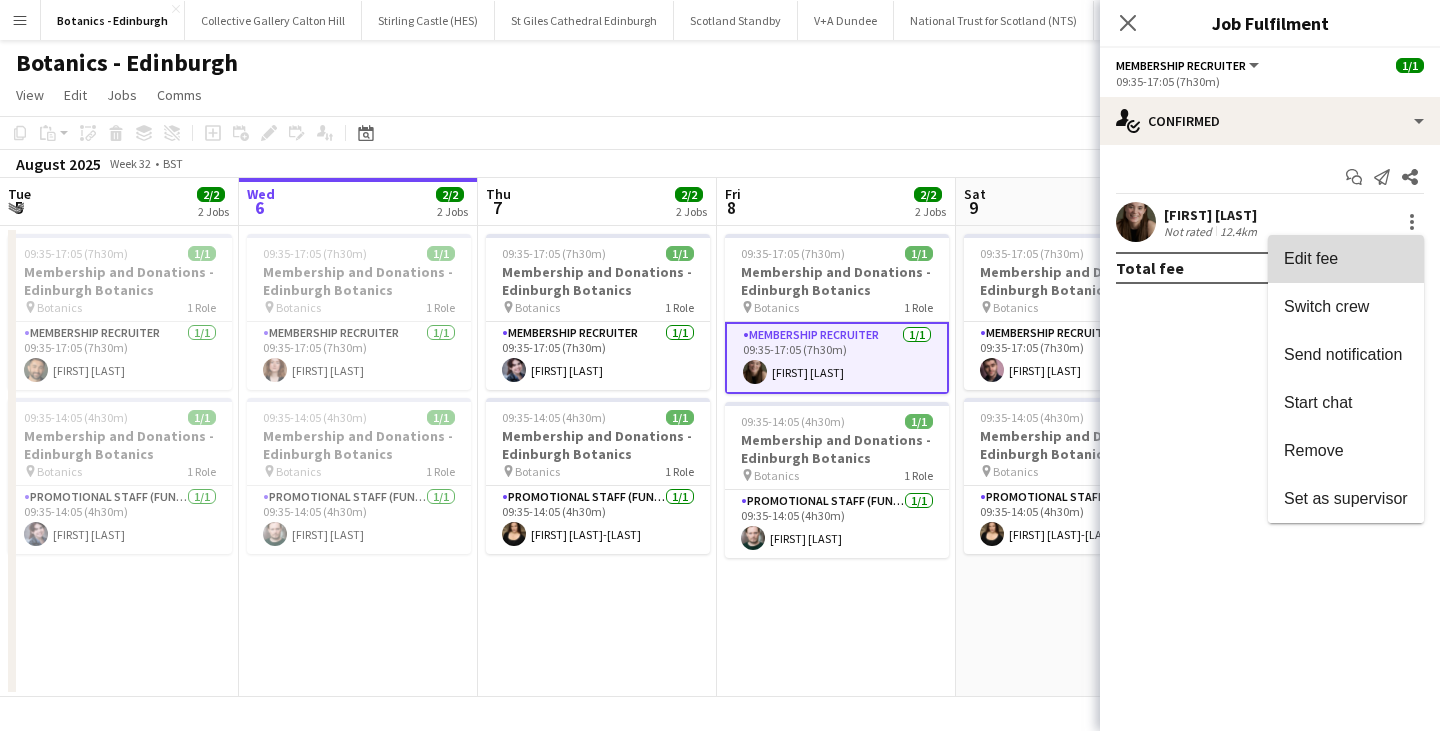 click on "Edit fee" at bounding box center (1346, 259) 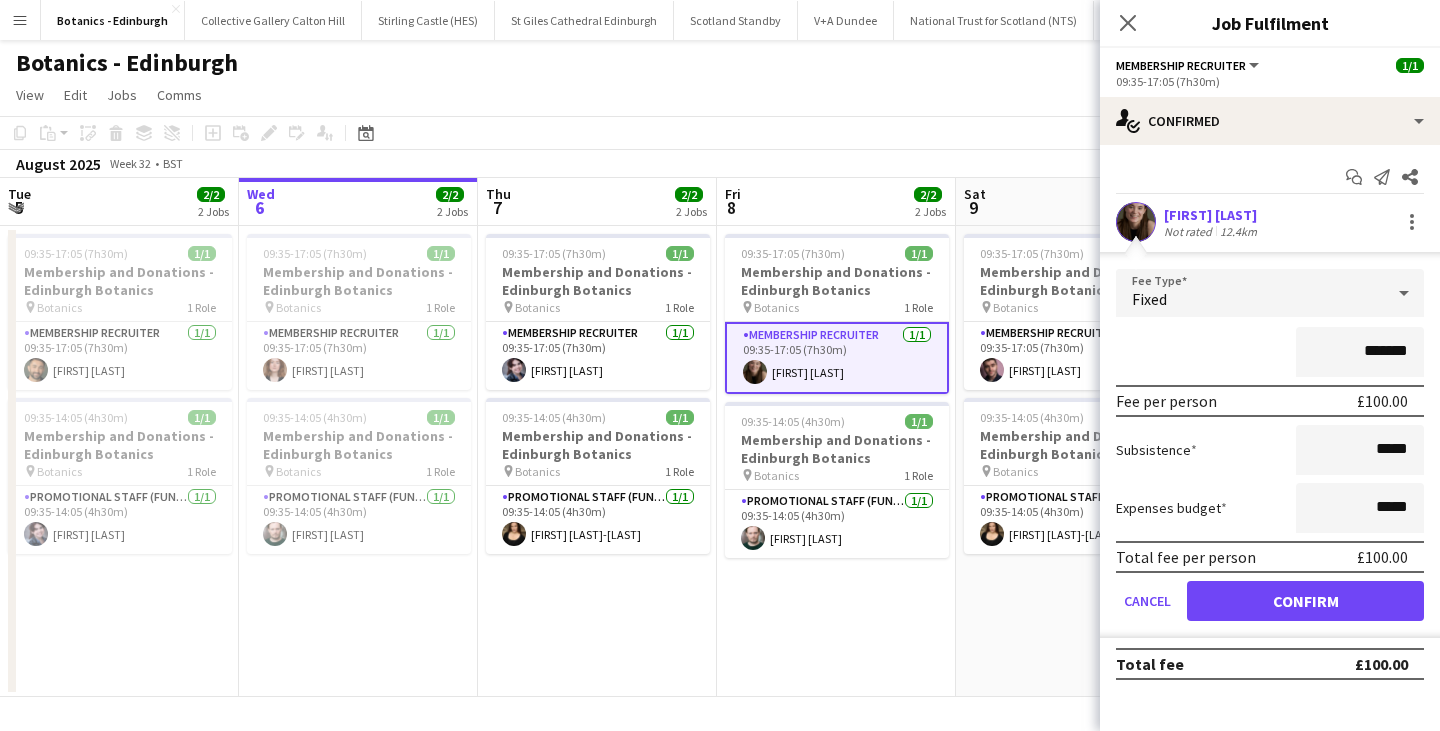 click on "[FIRST] [LAST]" at bounding box center (1212, 215) 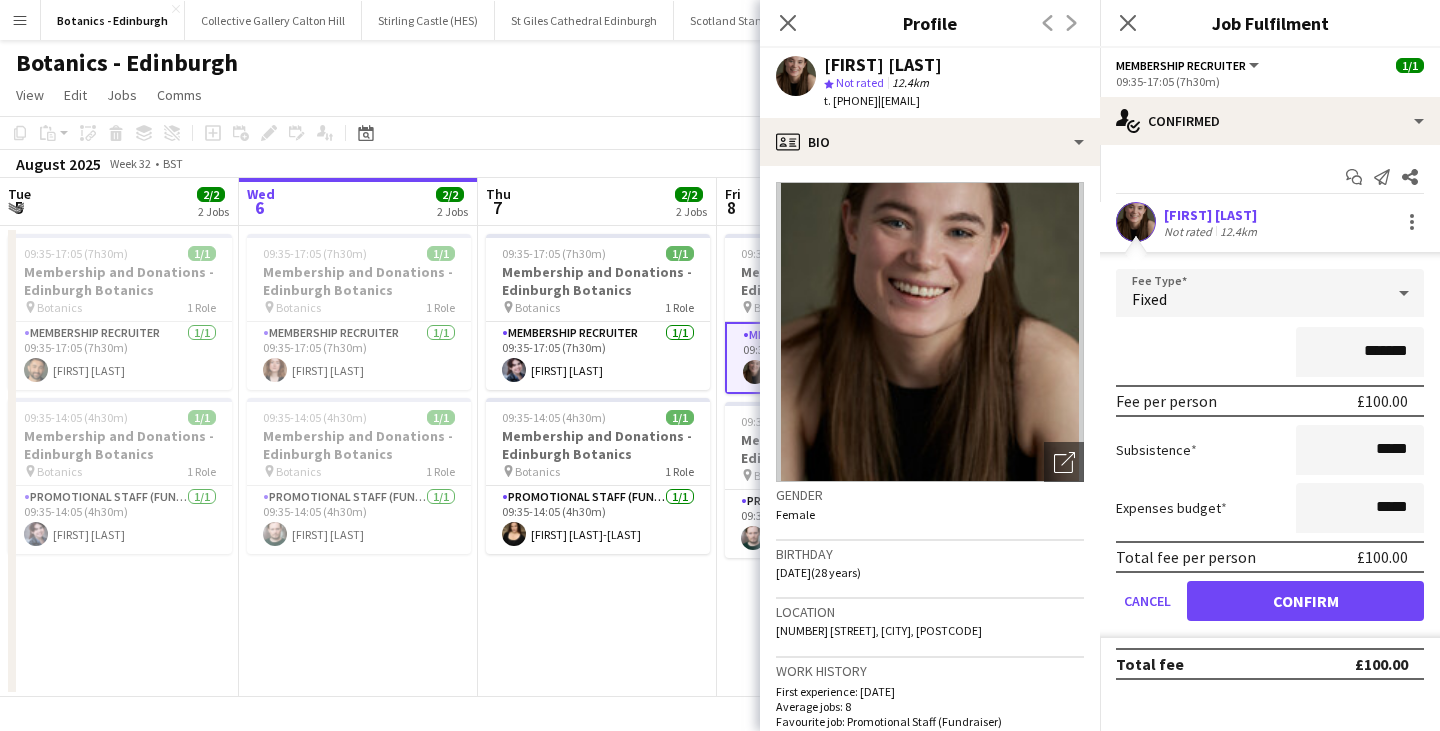click on "09:35-17:05 (7h30m)    1/1   Membership and Donations - Edinburgh Botanics
pin
Botanics   1 Role   Membership Recruiter   1/1   09:35-17:05 (7h30m)
[FIRST] [LAST]     09:35-14:05 (4h30m)    1/1   Membership and Donations - Edinburgh Botanics
pin
Botanics   1 Role   Promotional Staff (Fundraiser)   1/1   09:35-14:05 (4h30m)
[FIRST] [LAST]" at bounding box center [358, 461] 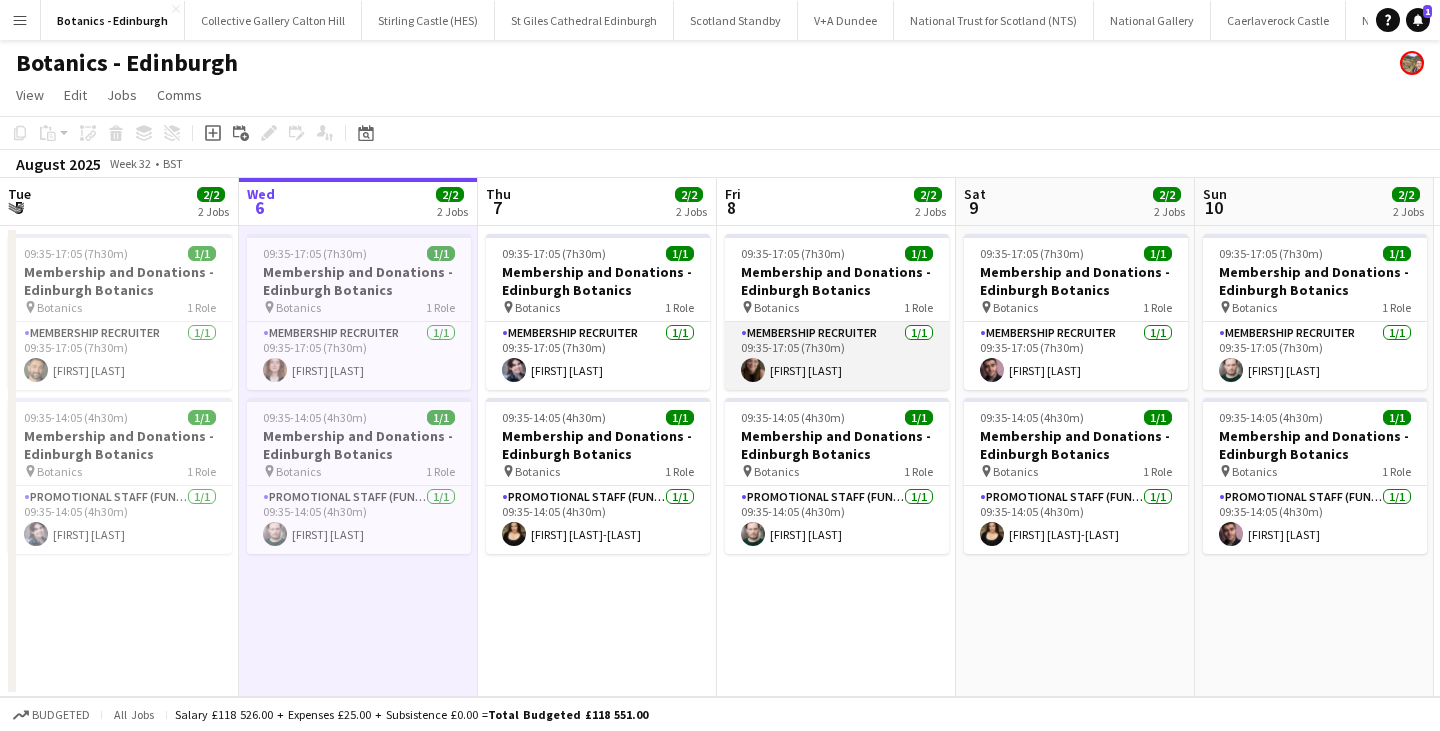 click on "Membership Recruiter   1/1   09:35-17:05 (7h30m)
[FIRST] [LAST]" at bounding box center [837, 356] 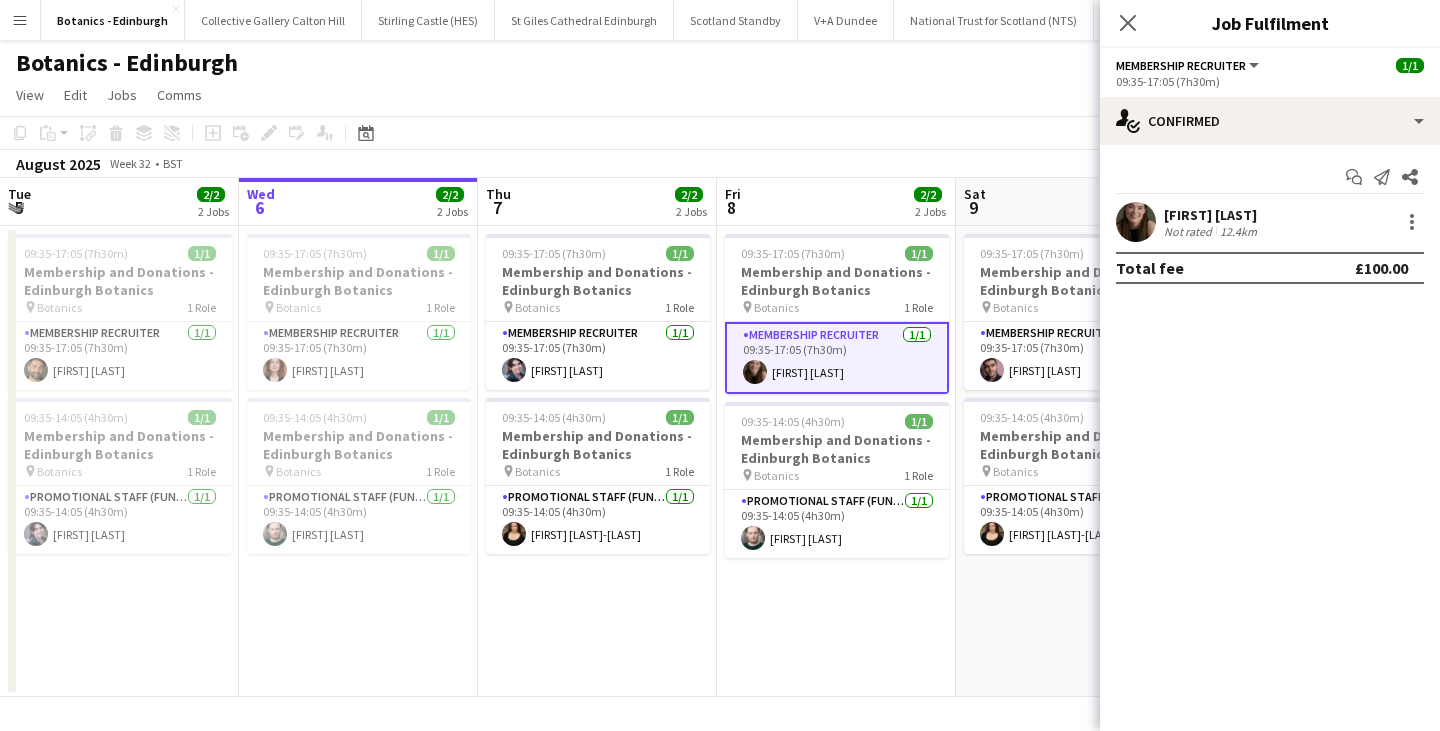 click on "[FIRST] [LAST]" at bounding box center (1212, 215) 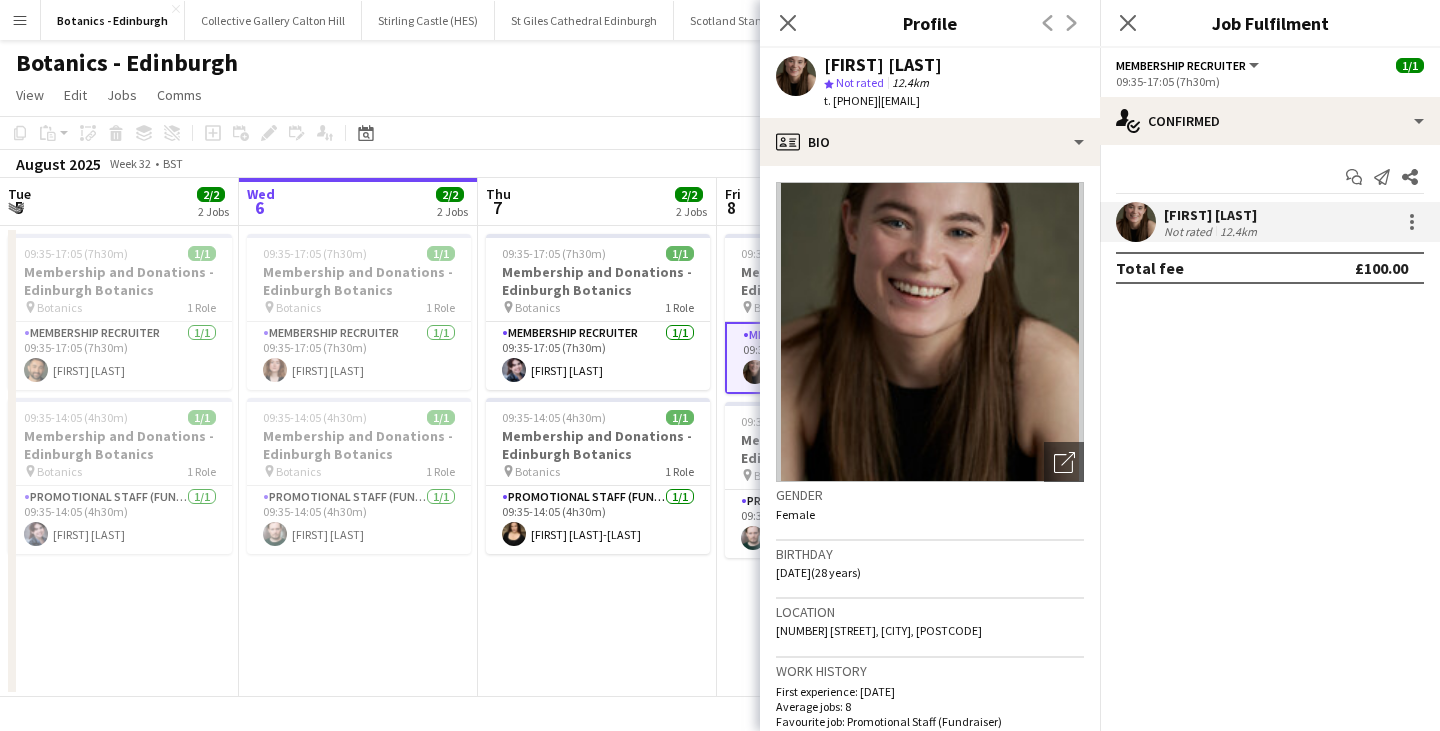 drag, startPoint x: 912, startPoint y: 101, endPoint x: 833, endPoint y: 97, distance: 79.101204 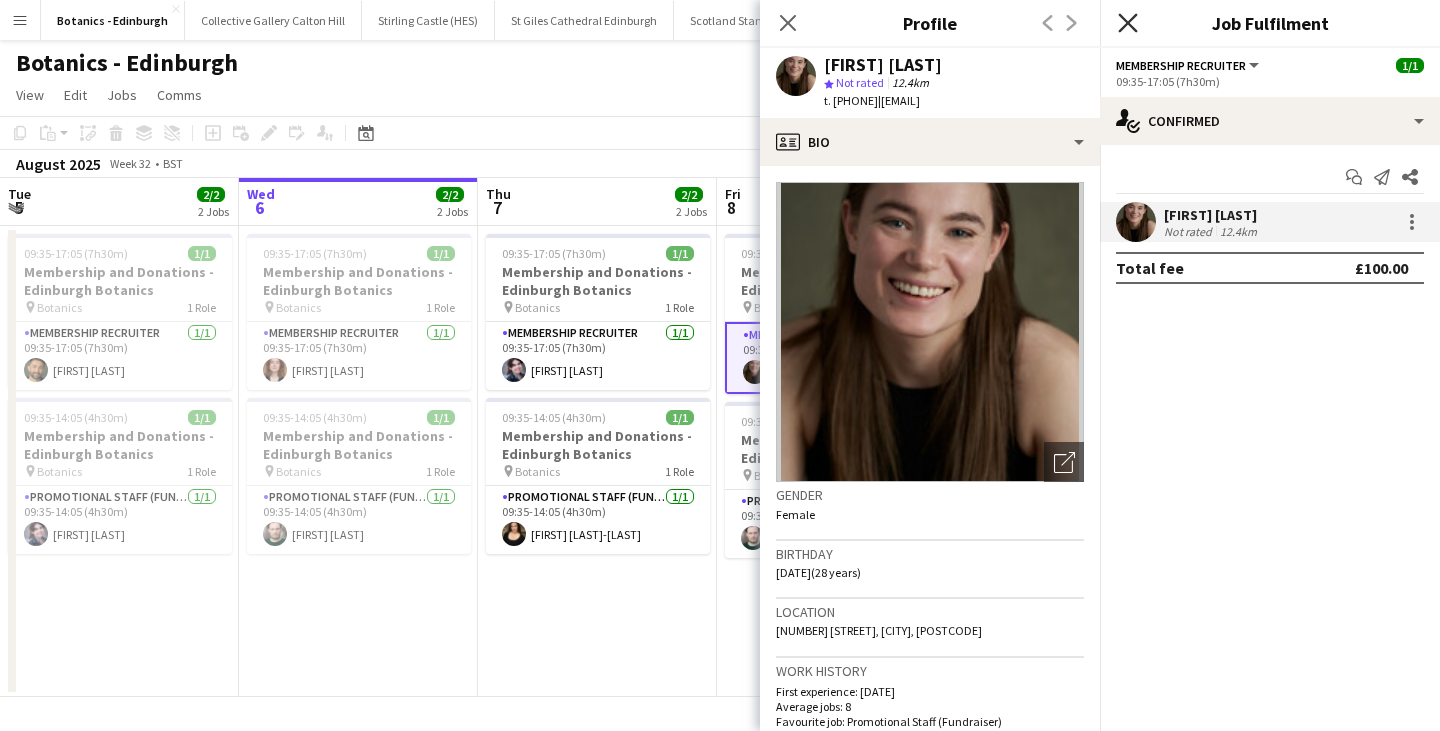 click on "Close pop-in" 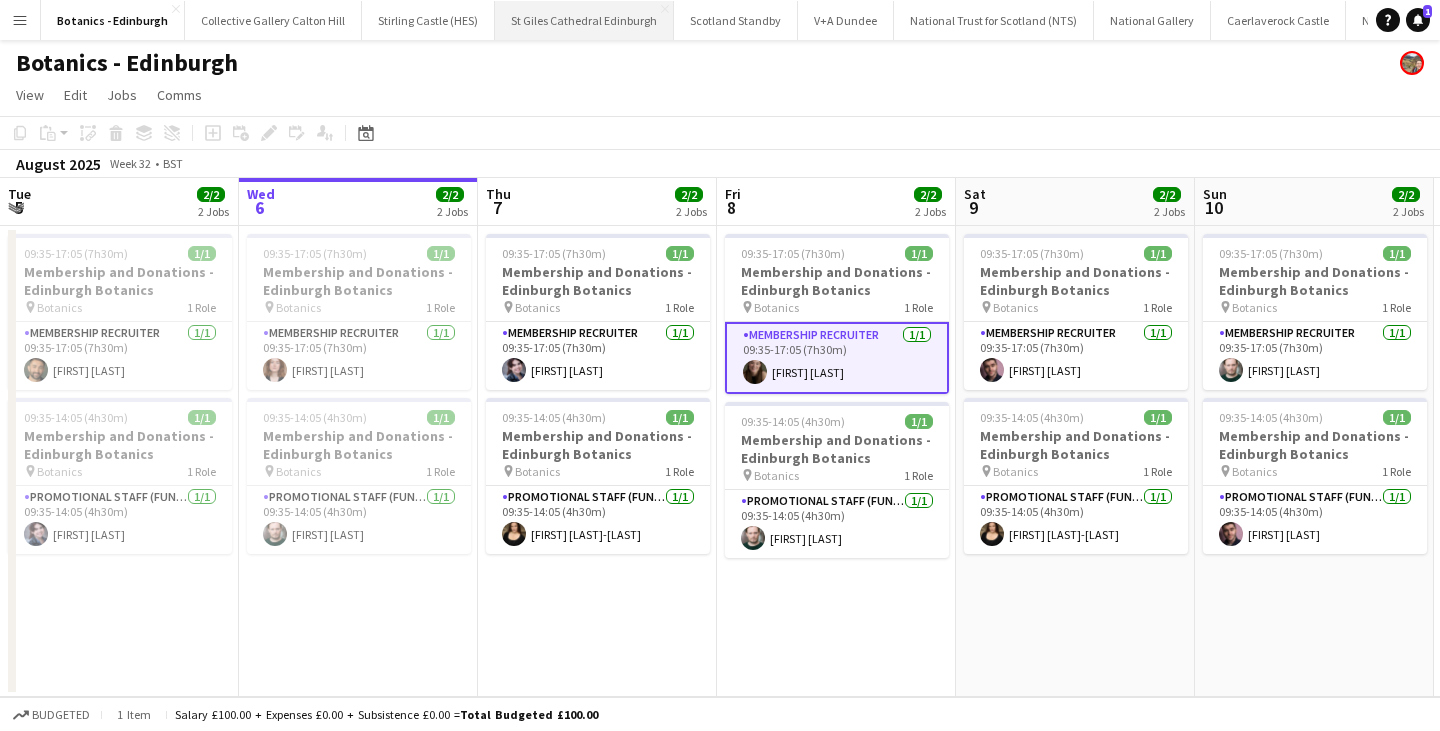 click on "St Giles Cathedral Edinburgh
Close" at bounding box center (584, 20) 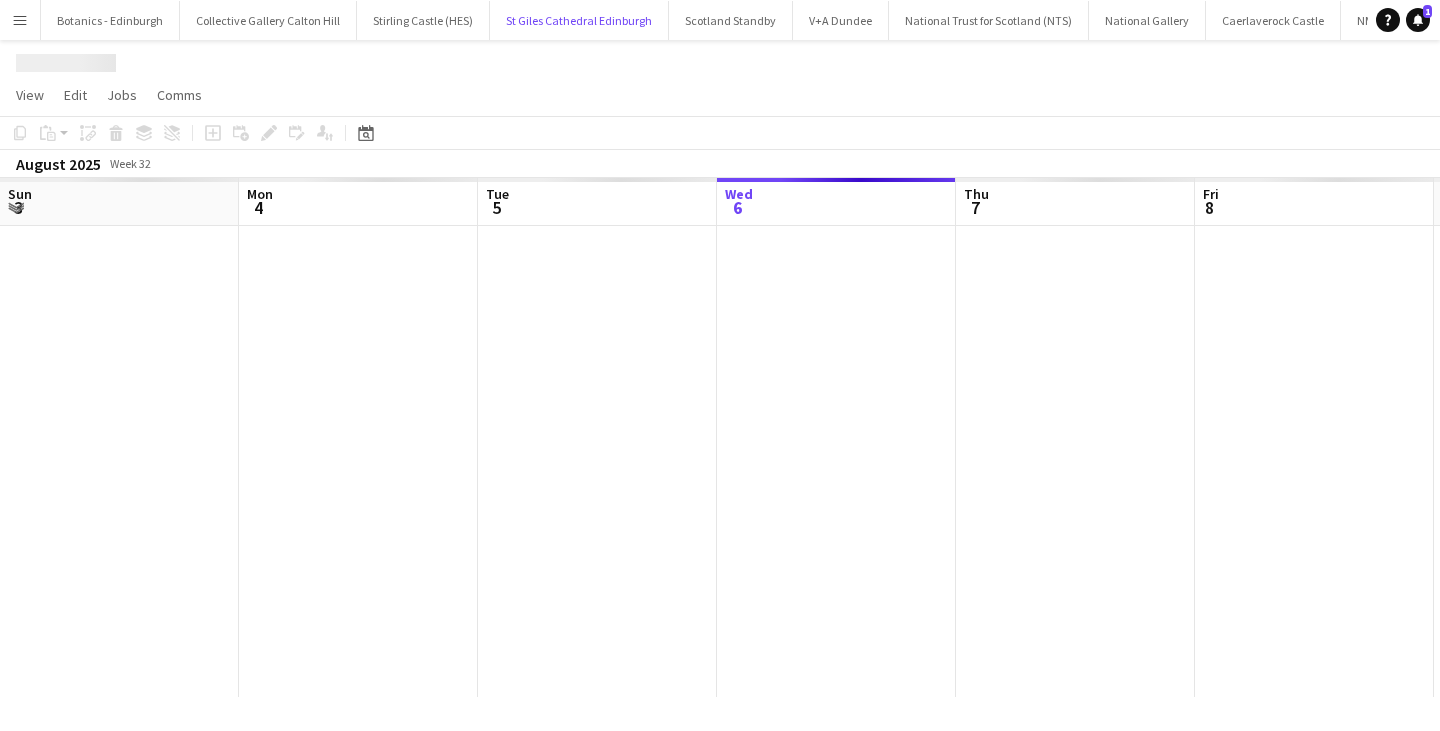 scroll, scrollTop: 0, scrollLeft: 478, axis: horizontal 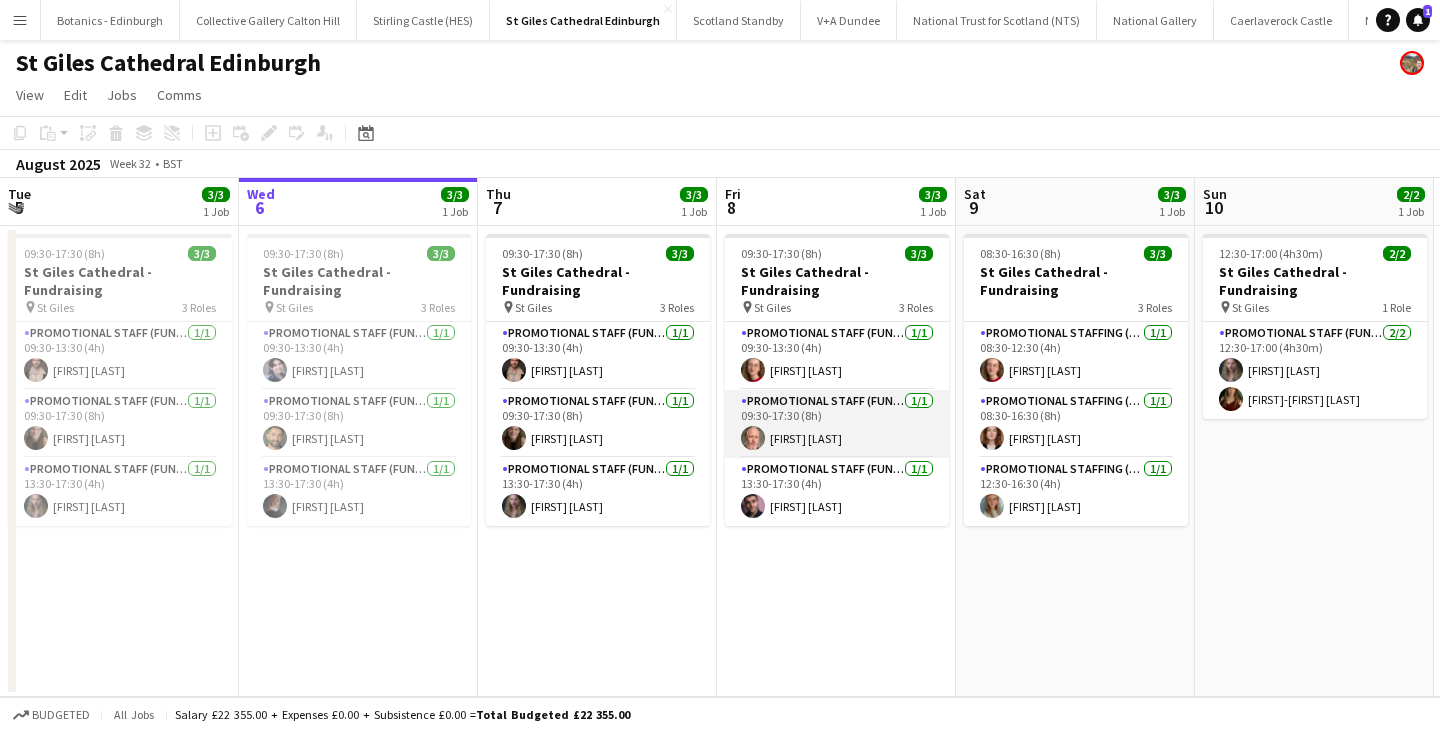 click on "Promotional Staff (Fundraiser)   1/1   09:30-17:30 (8h)
[FIRST] [LAST]" at bounding box center [837, 424] 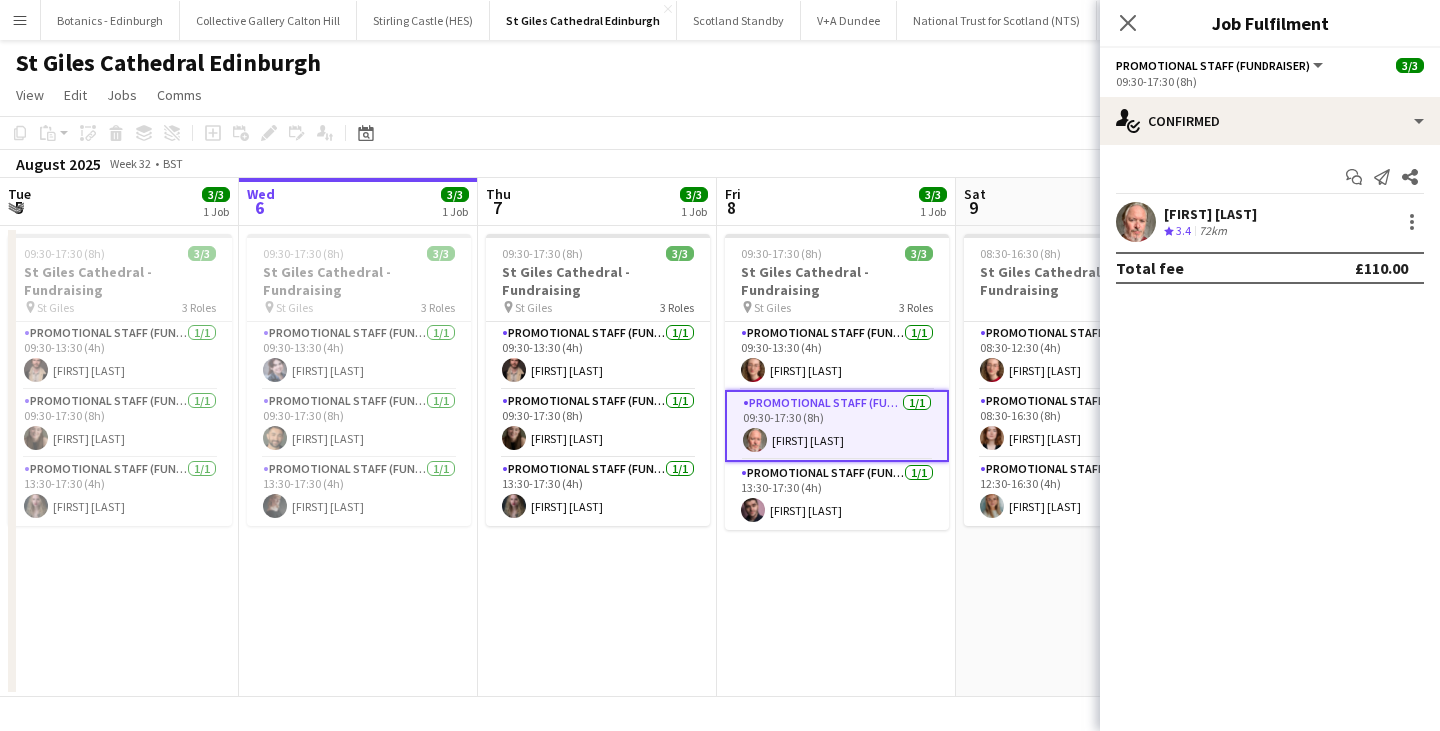 click on "[FIRST] [LAST]
Crew rating
3.4   72km" at bounding box center [1270, 222] 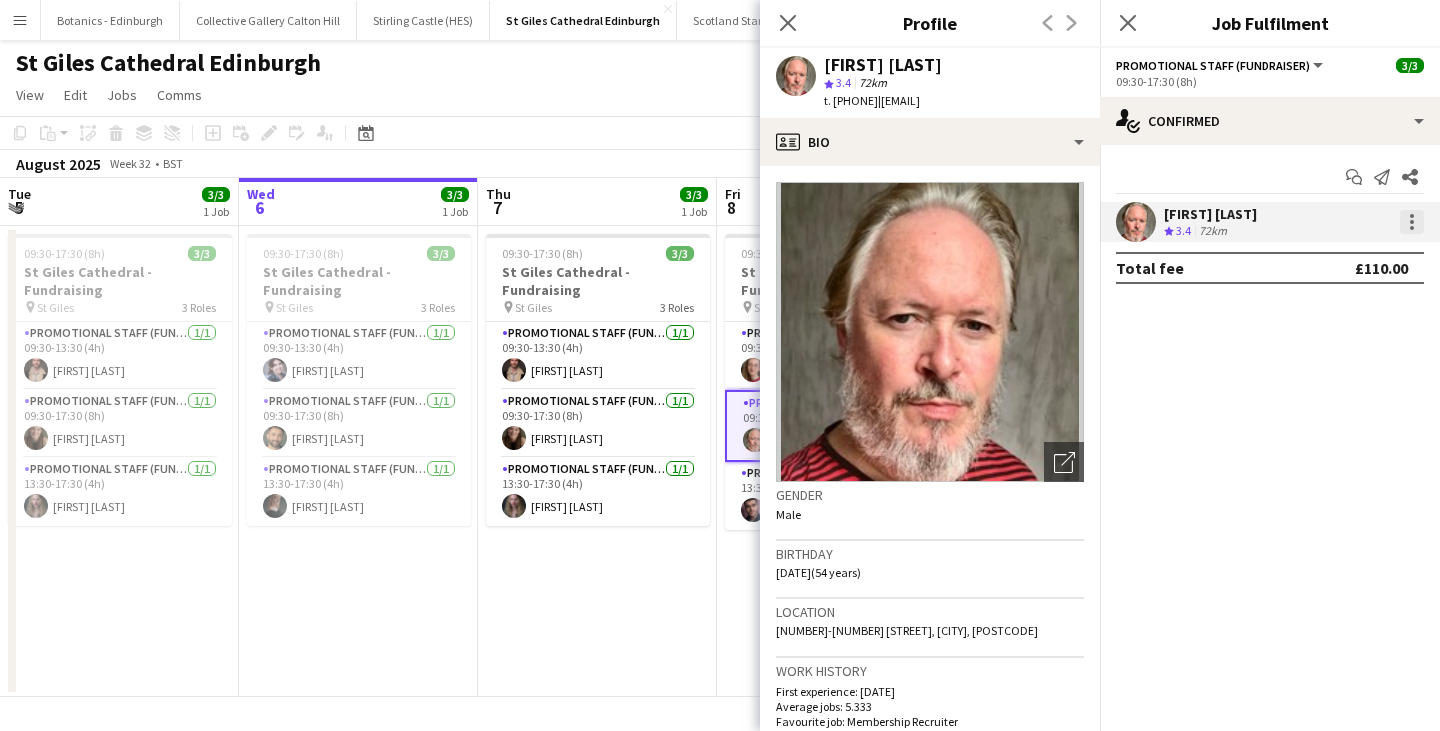 click at bounding box center [1412, 222] 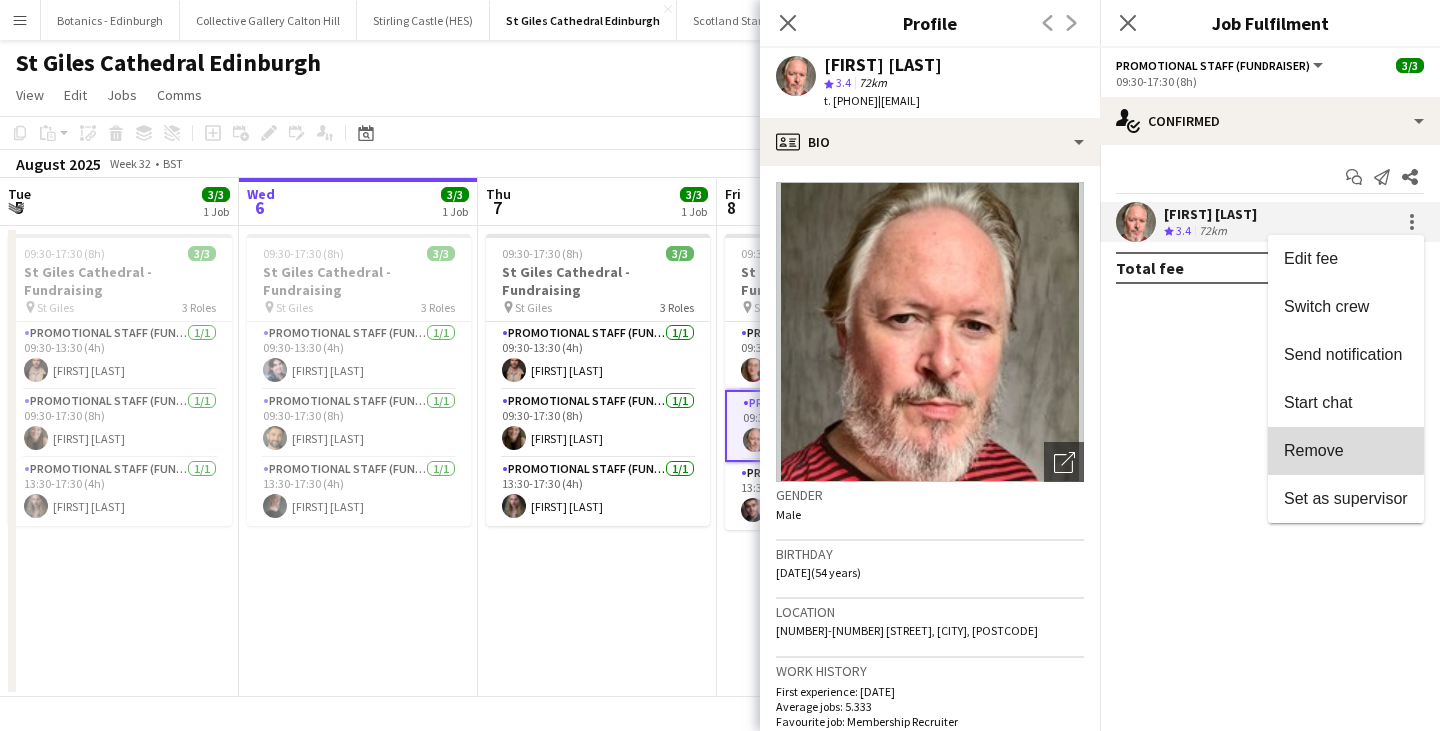 click on "Remove" at bounding box center (1346, 451) 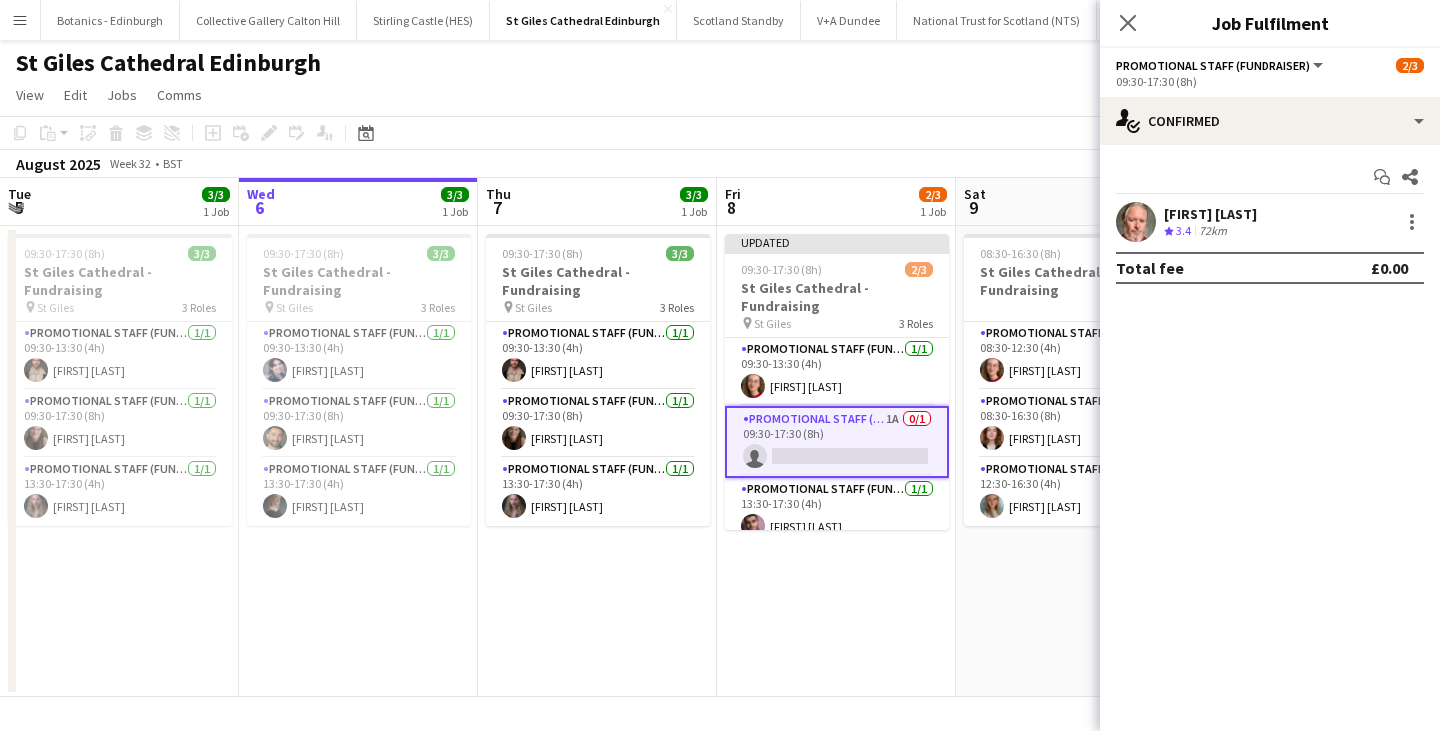 click on "St Giles Cathedral Edinburgh" 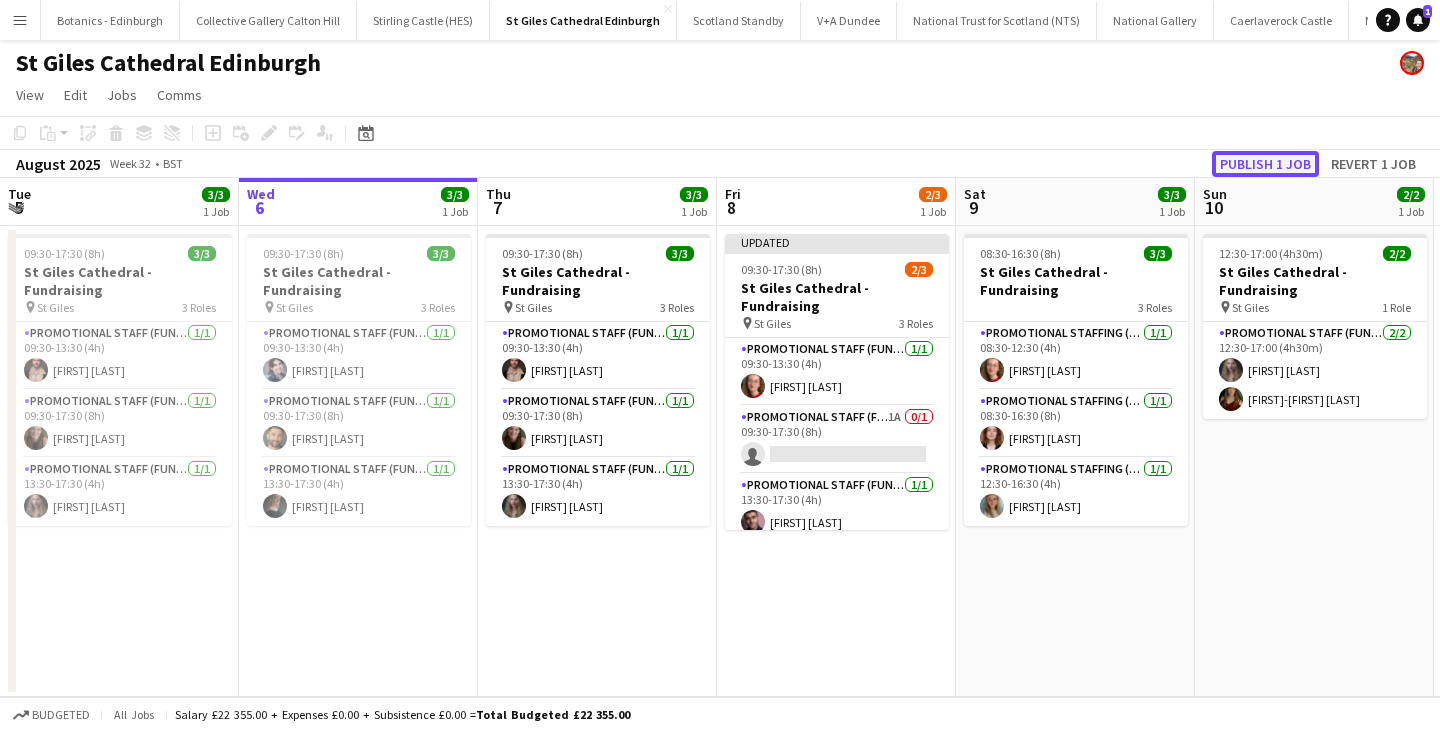 click on "Publish 1 job" 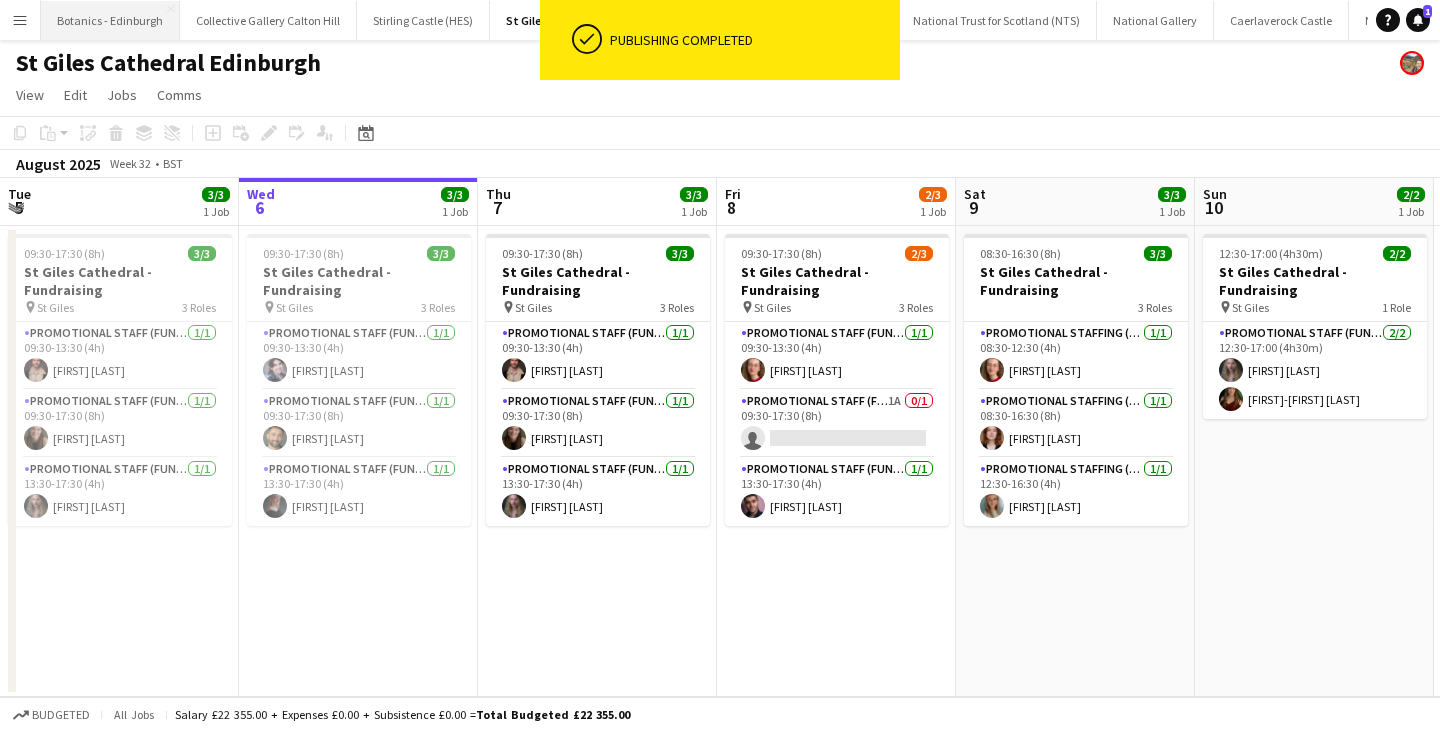 click on "Botanics - Edinburgh
Close" at bounding box center [110, 20] 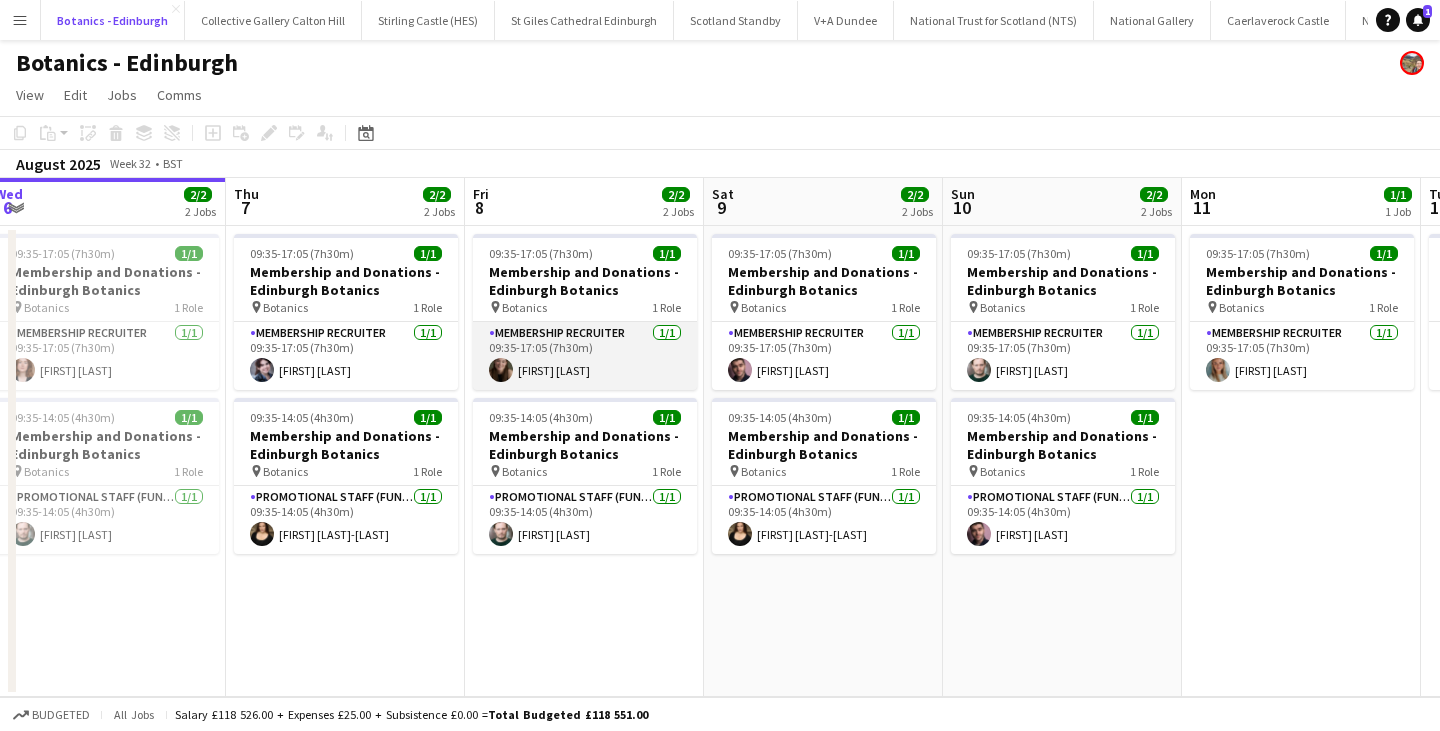 scroll, scrollTop: 0, scrollLeft: 729, axis: horizontal 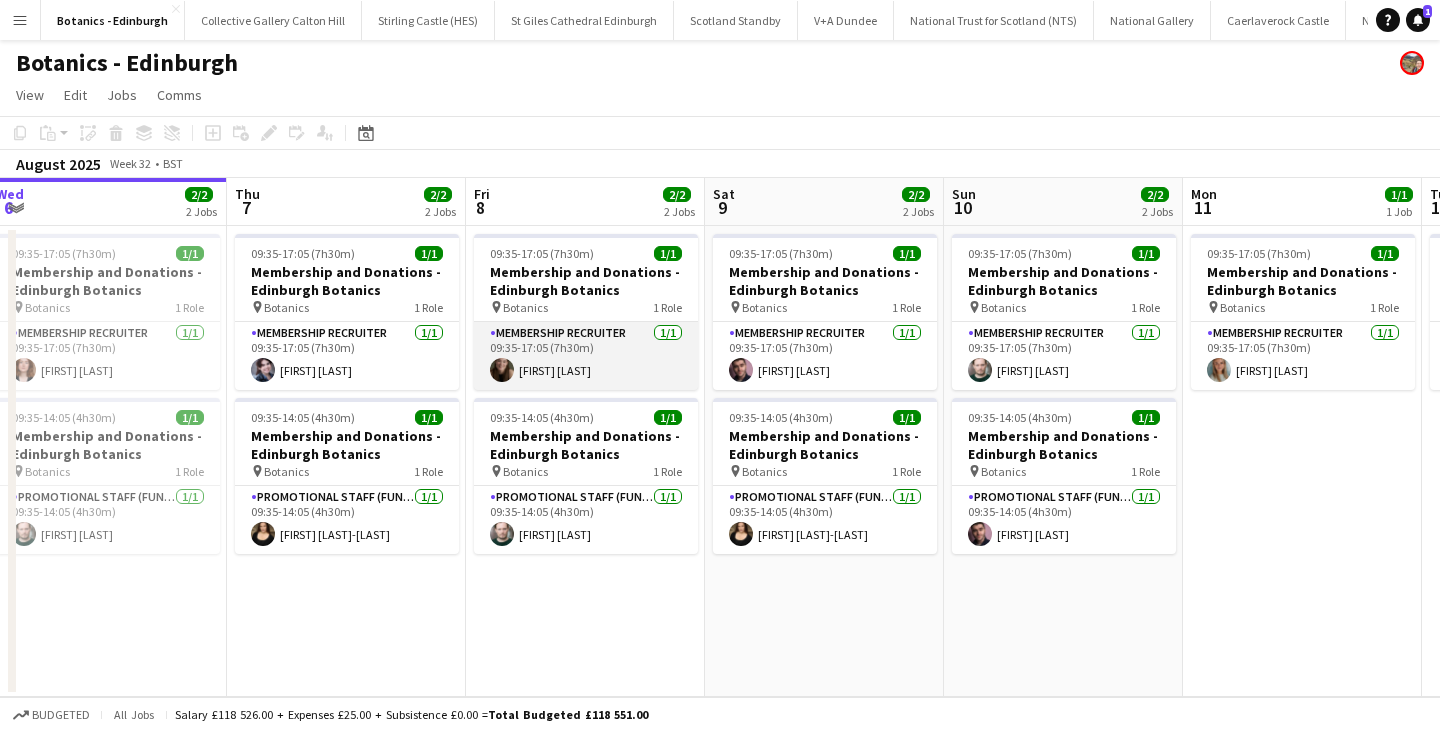 click on "Membership Recruiter   1/1   09:35-17:05 (7h30m)
[FIRST] [LAST]" at bounding box center [586, 356] 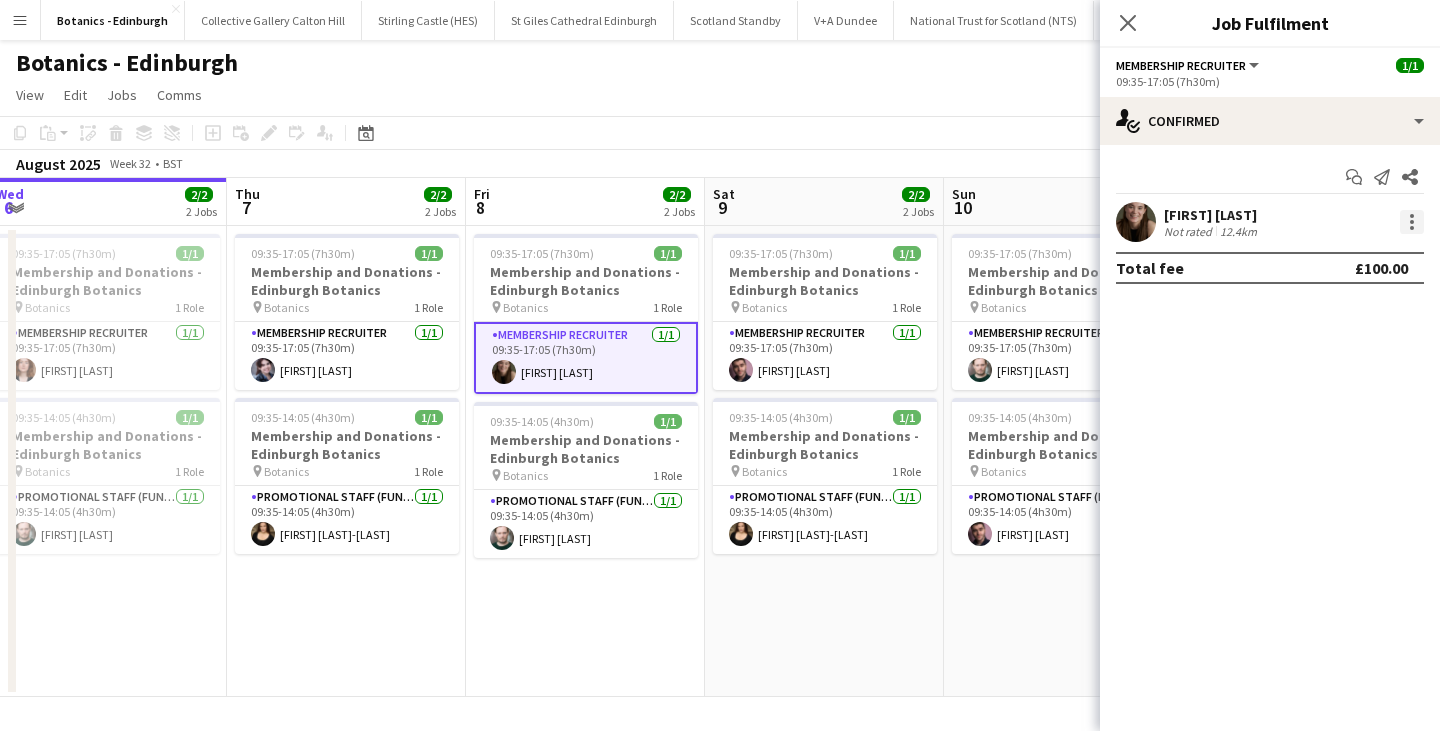 click at bounding box center (1412, 216) 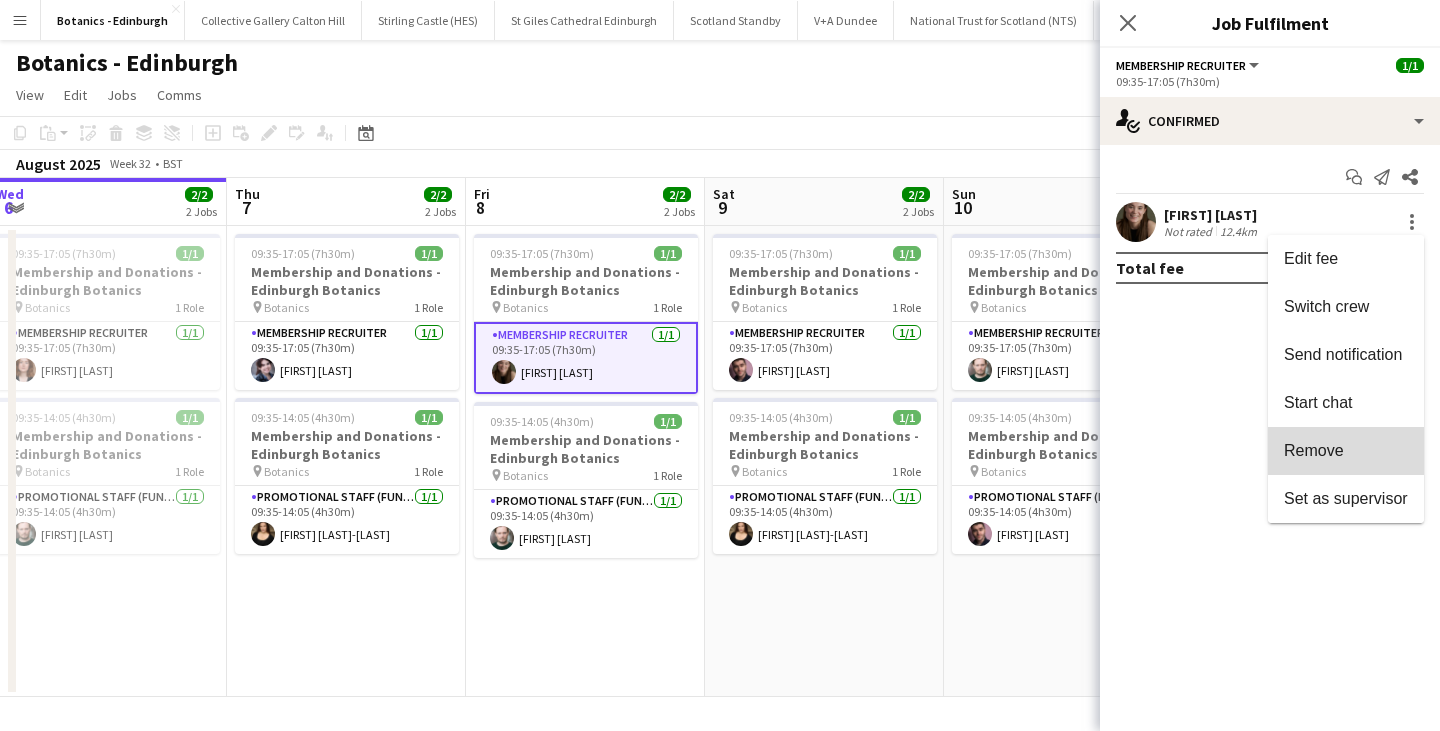 click on "Remove" at bounding box center [1346, 451] 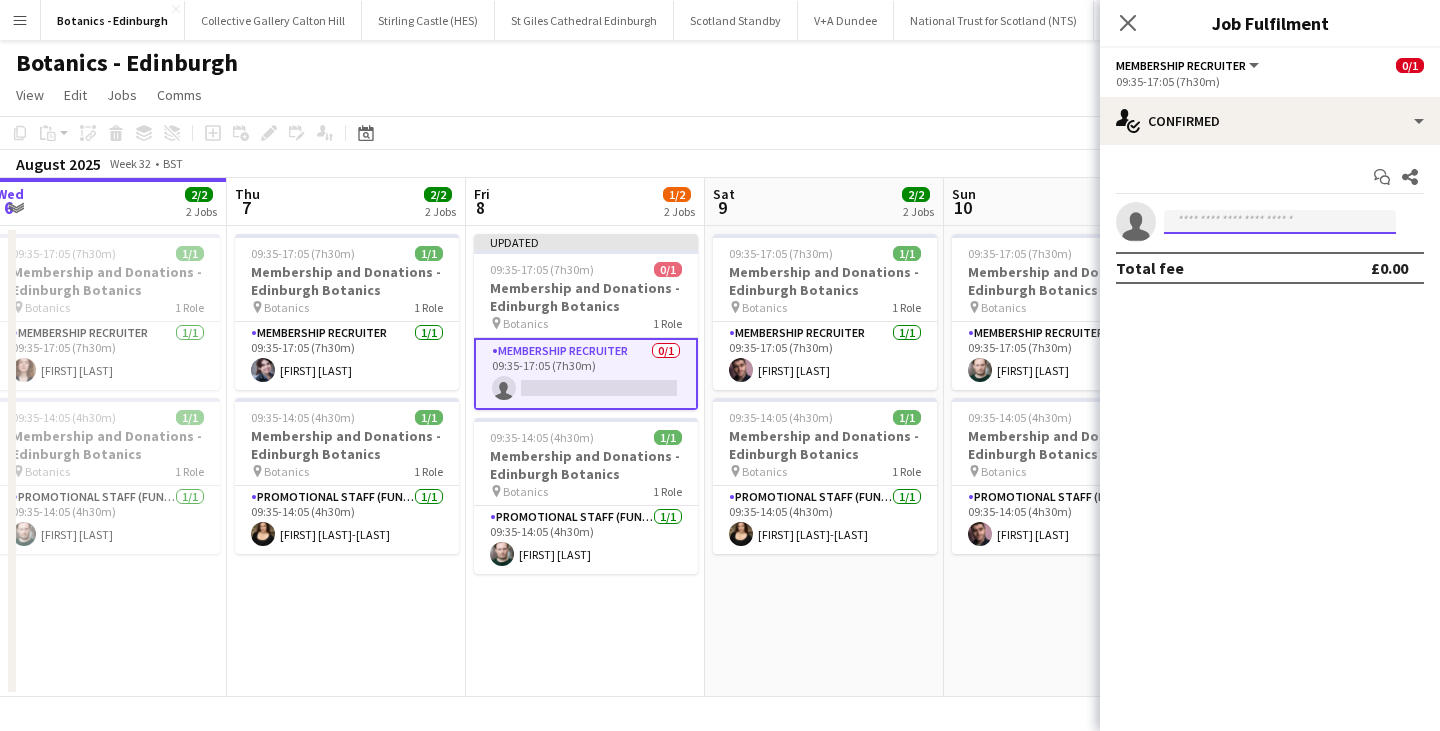 click at bounding box center (1280, 222) 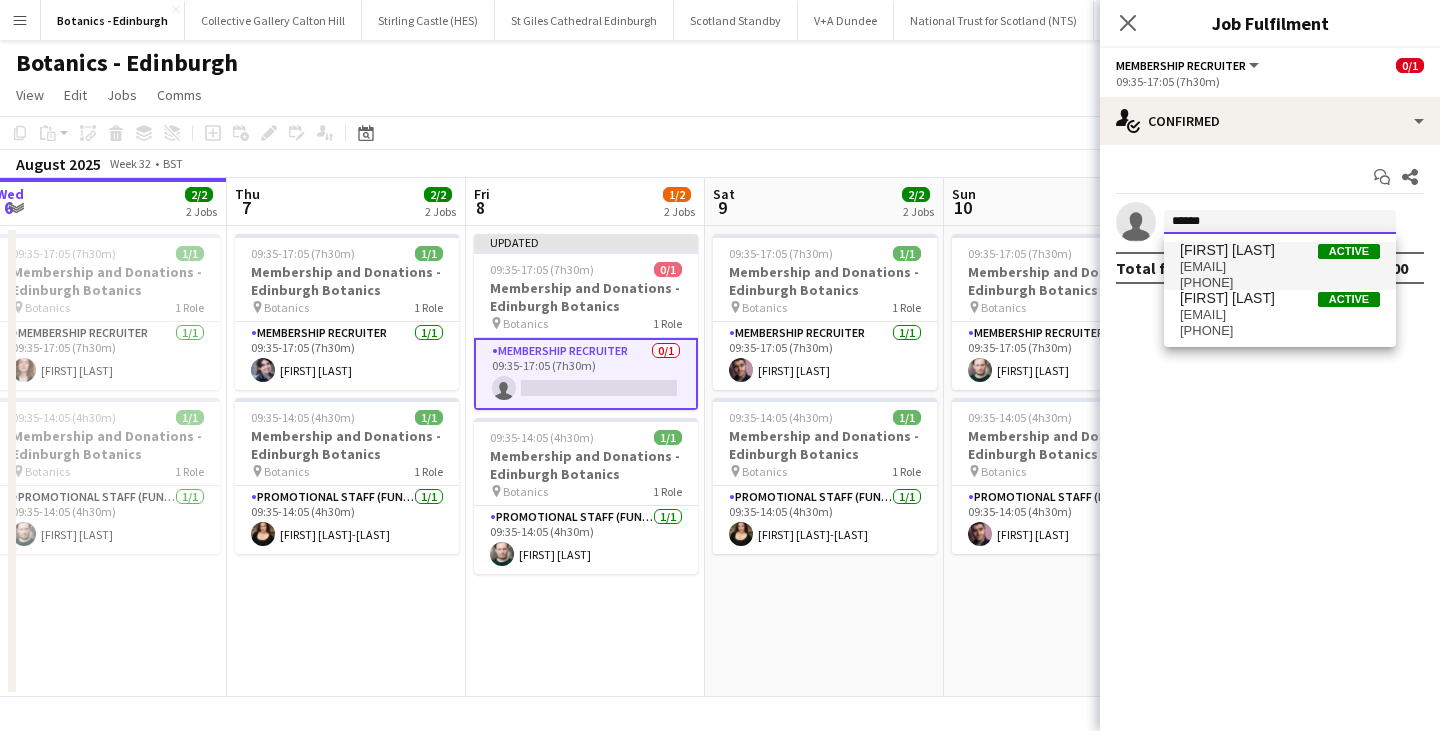 type on "*****" 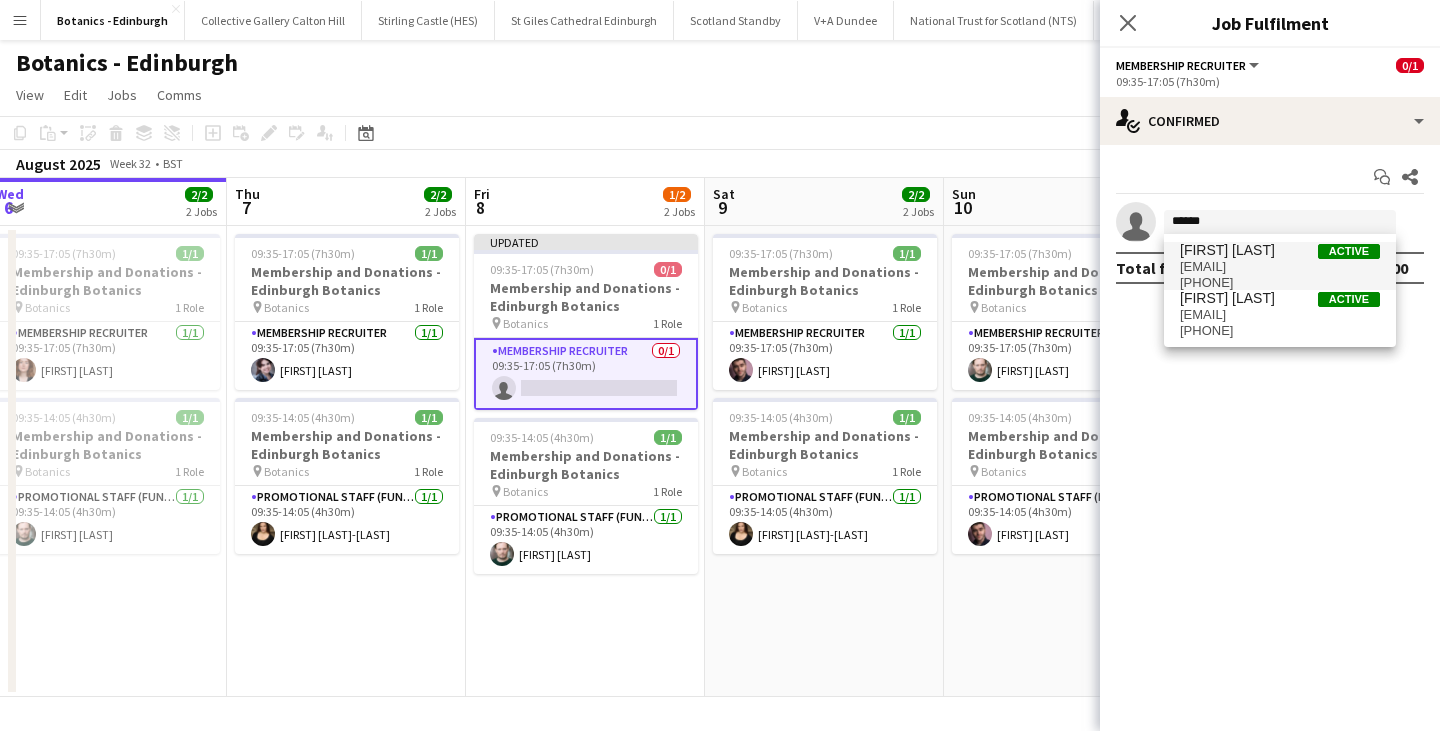 click on "[FIRST] [LAST]" at bounding box center (1227, 250) 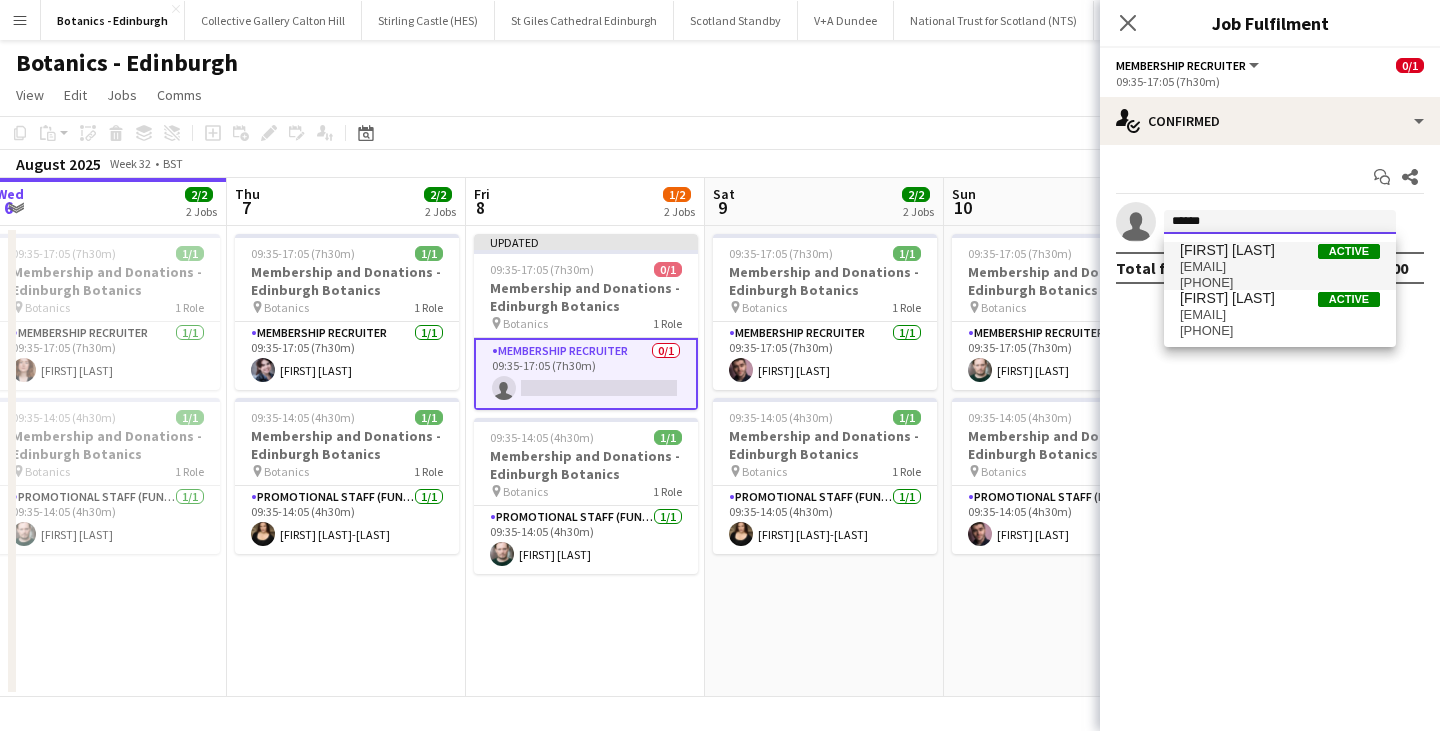 type 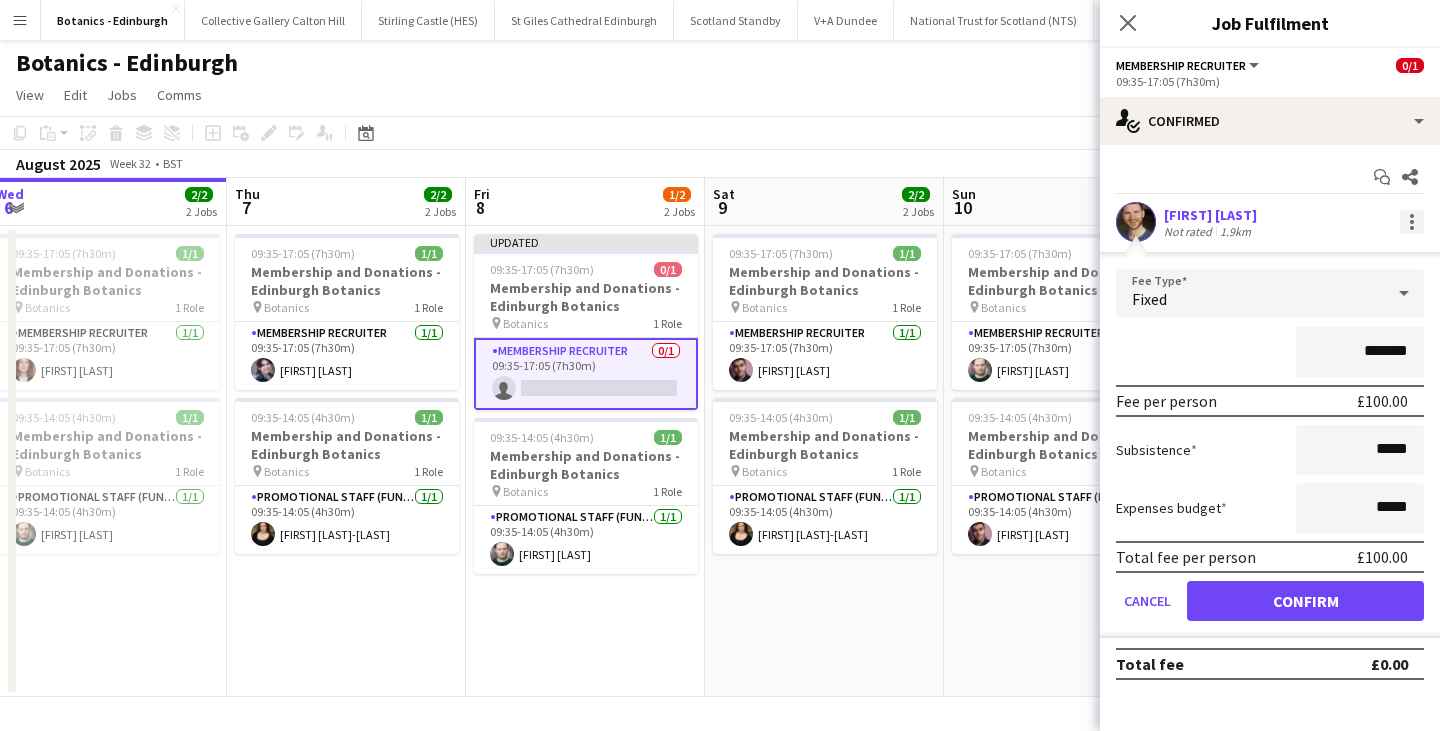 click at bounding box center [1412, 222] 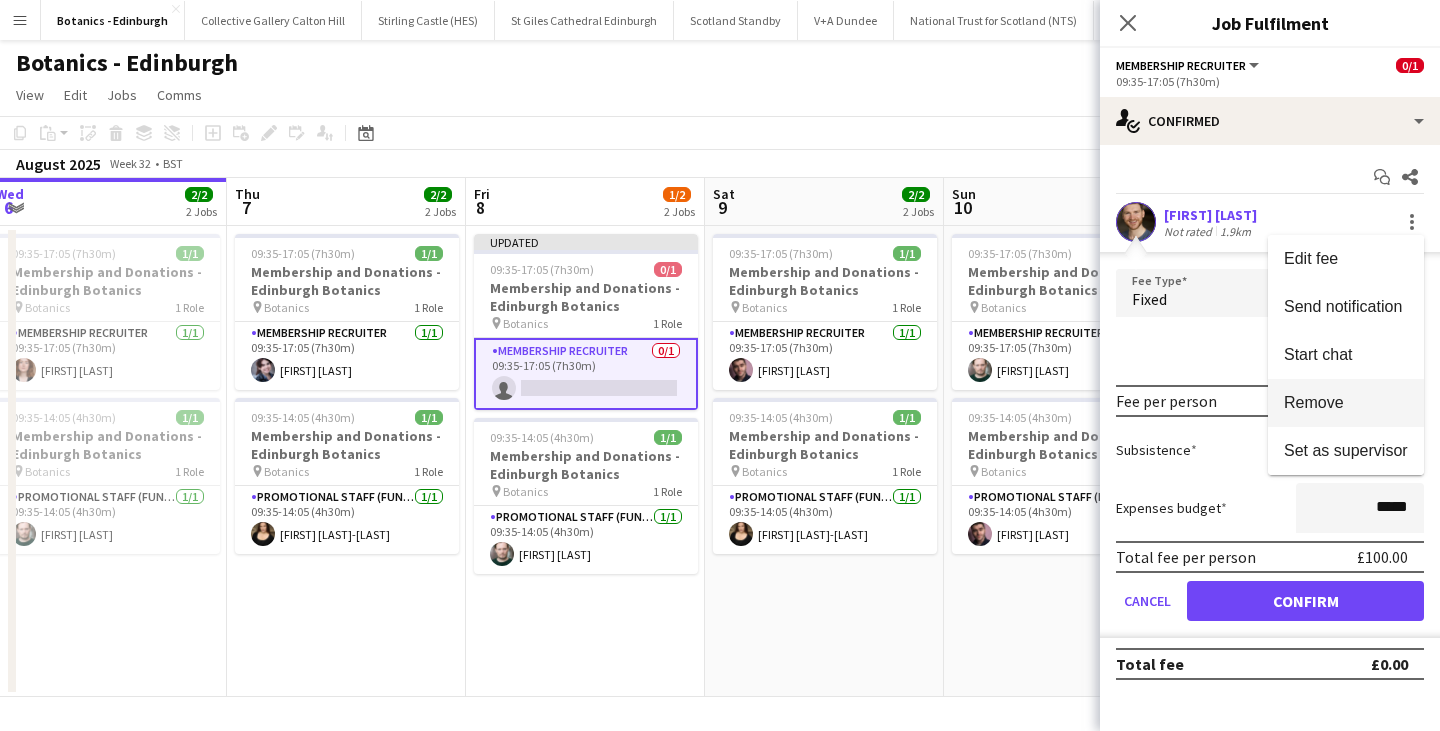 click on "Remove" at bounding box center (1314, 402) 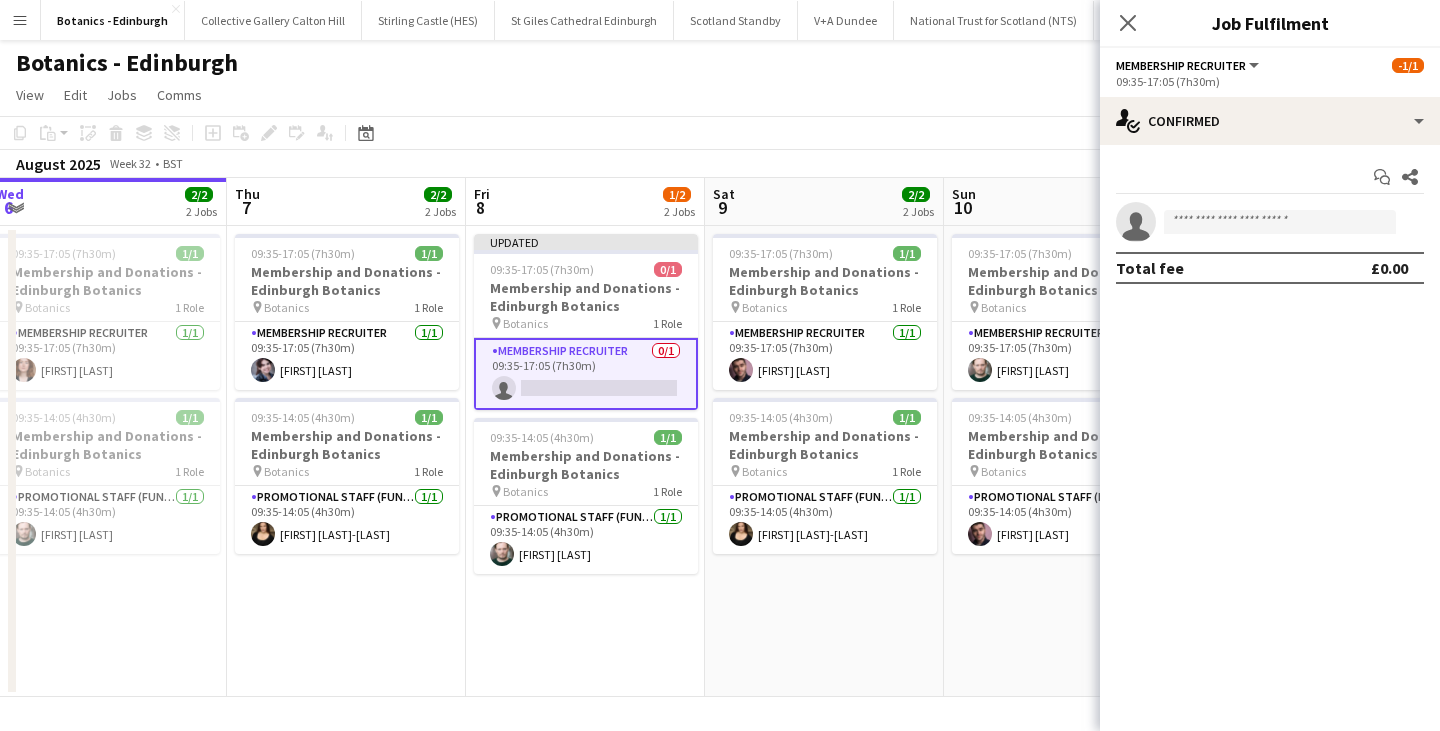 click on "single-neutral-actions" at bounding box center (1270, 222) 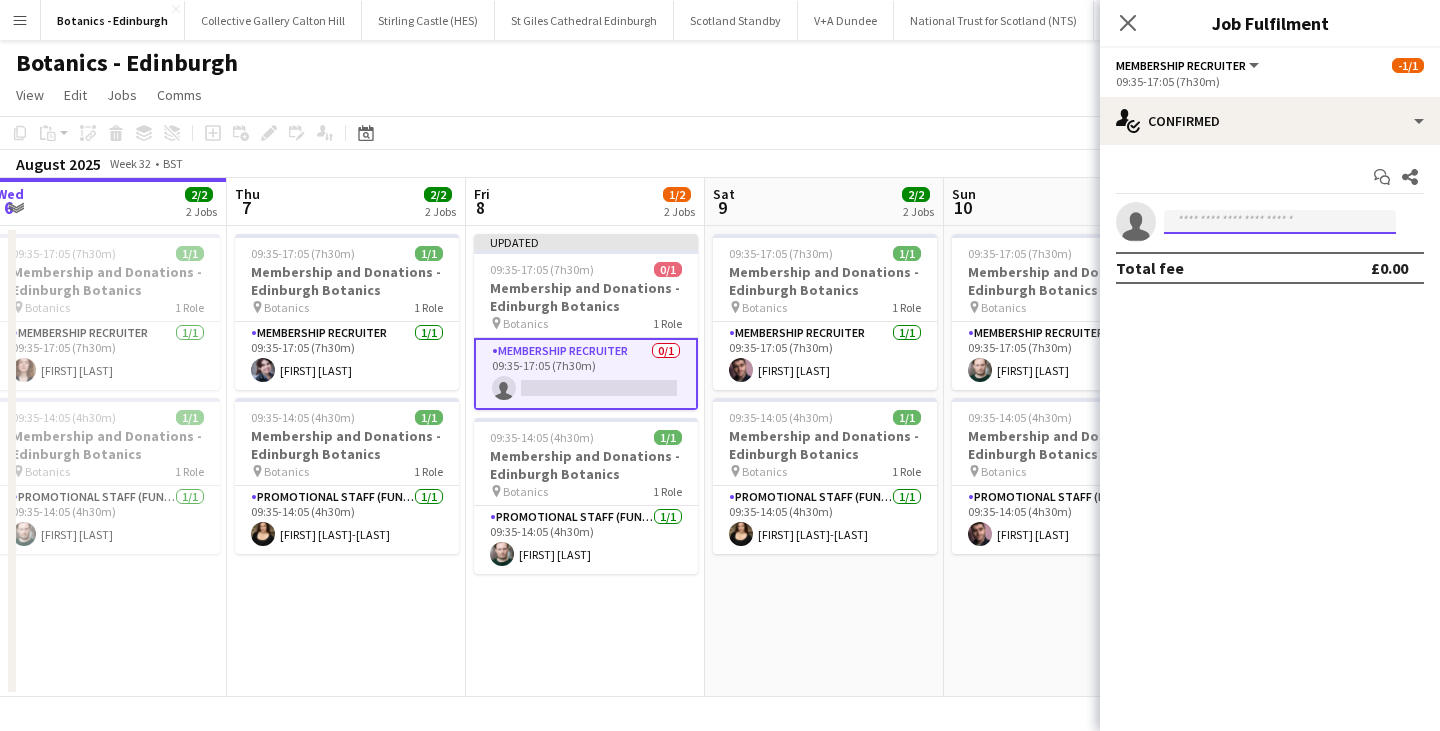 click at bounding box center (1280, 222) 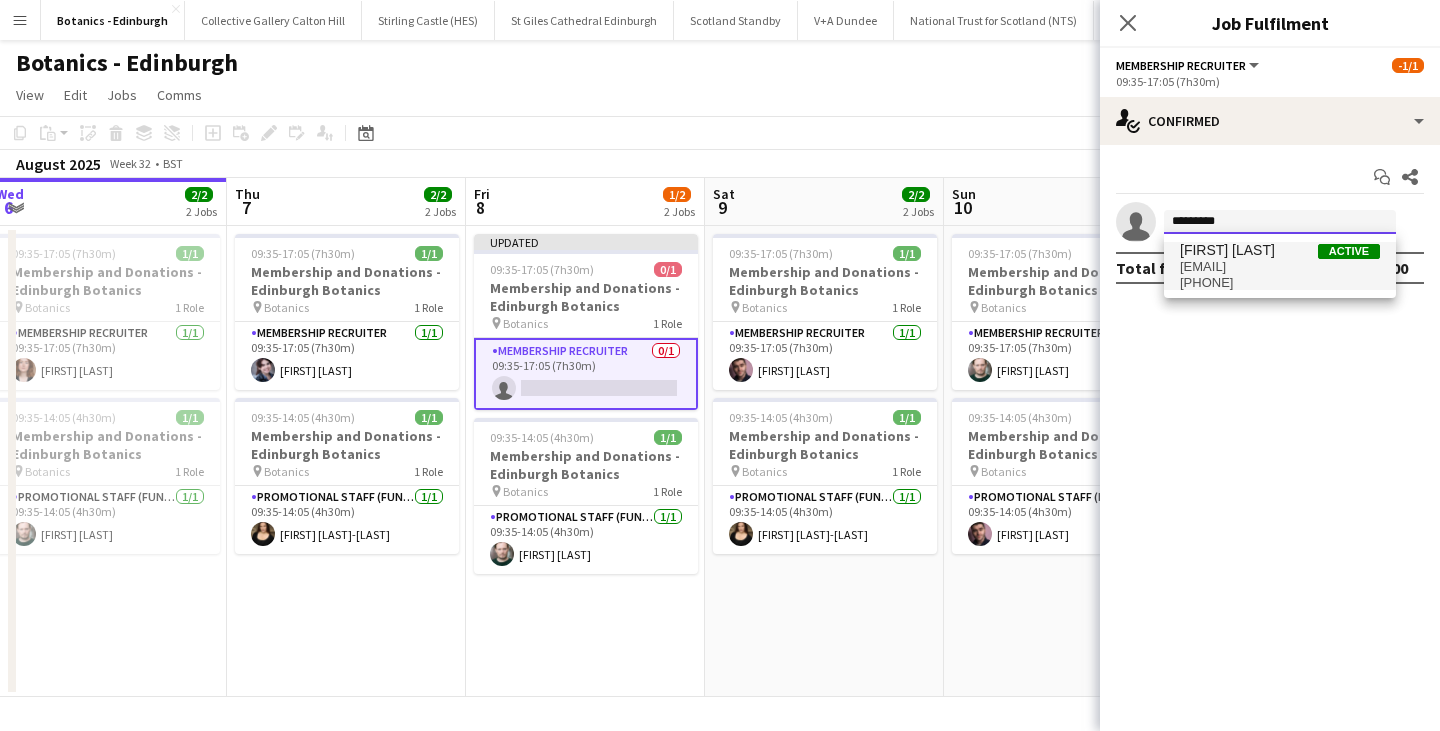 type on "*********" 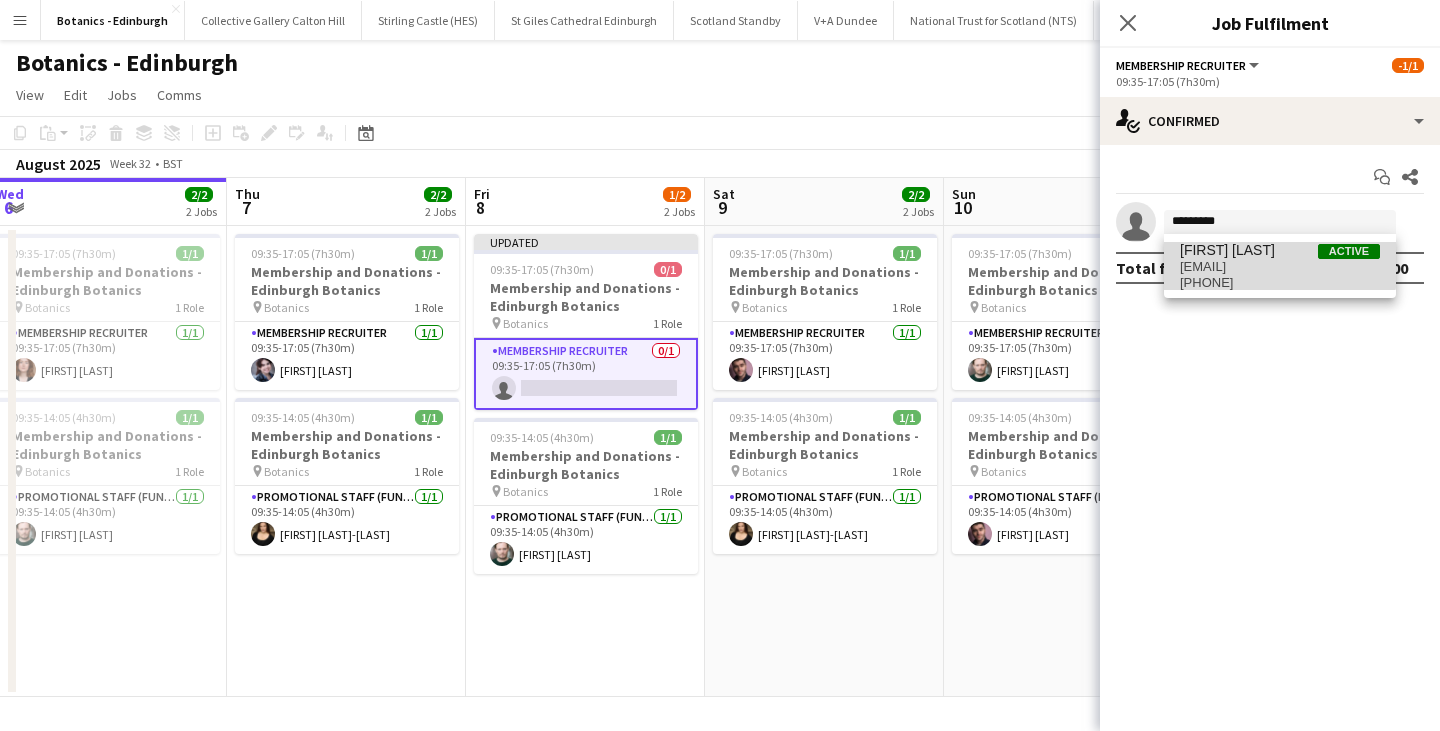 click on "[FIRST] [LAST]" at bounding box center [1227, 250] 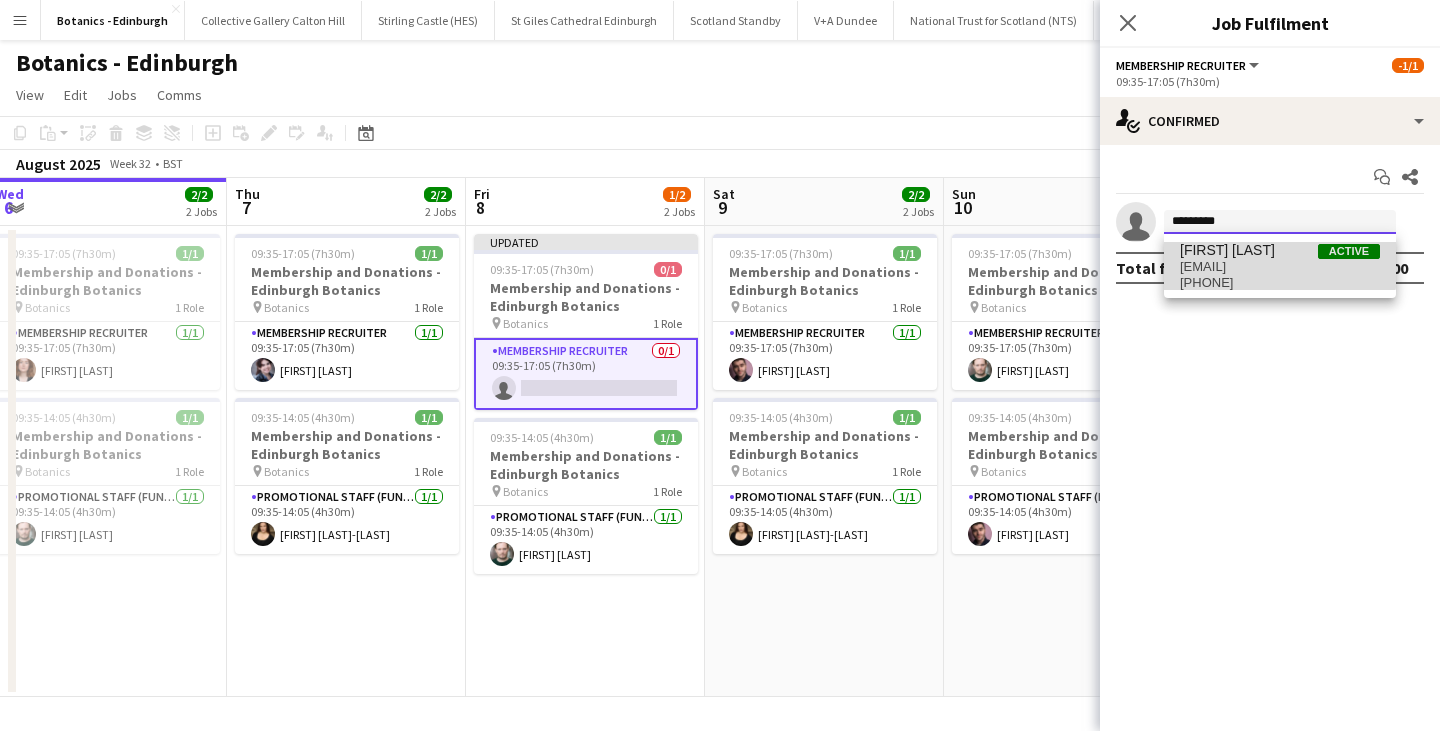 type 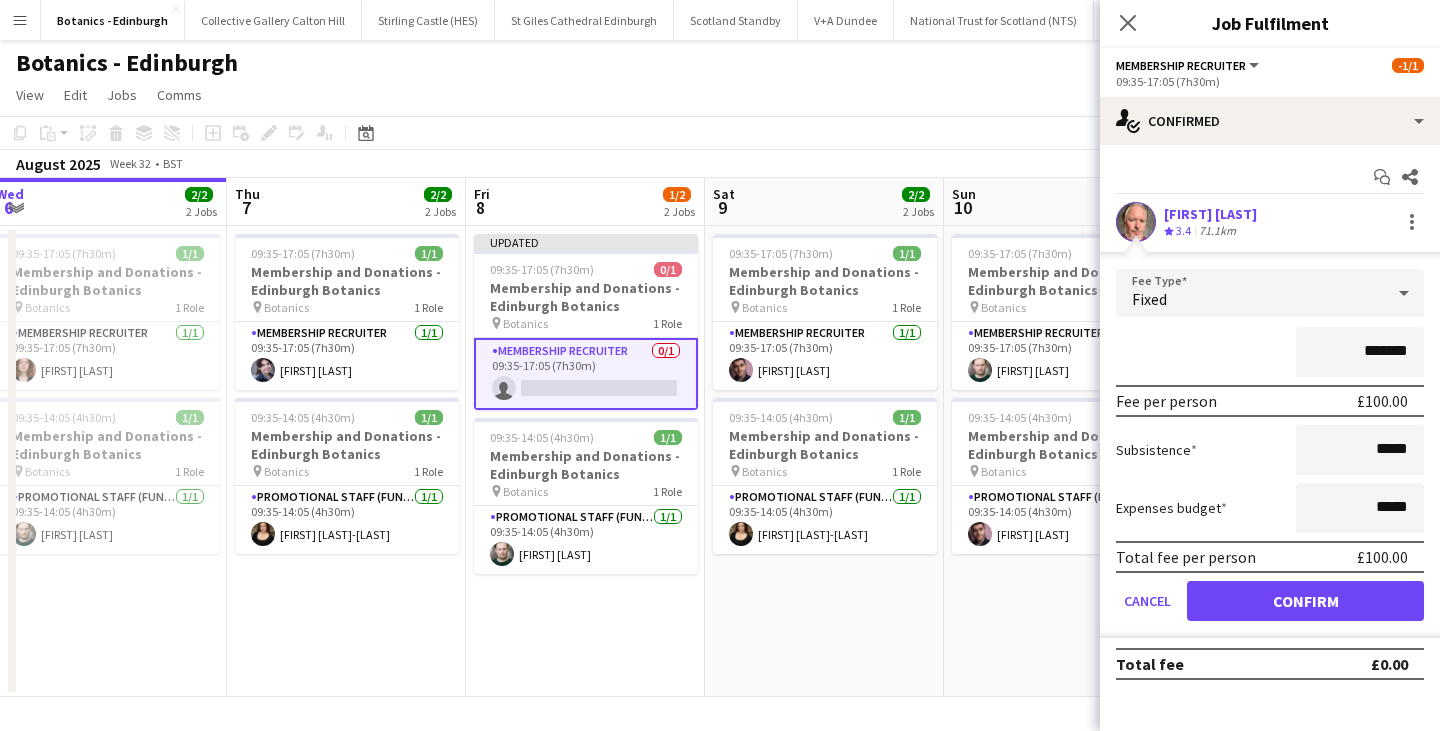 click on "*******" at bounding box center (1360, 352) 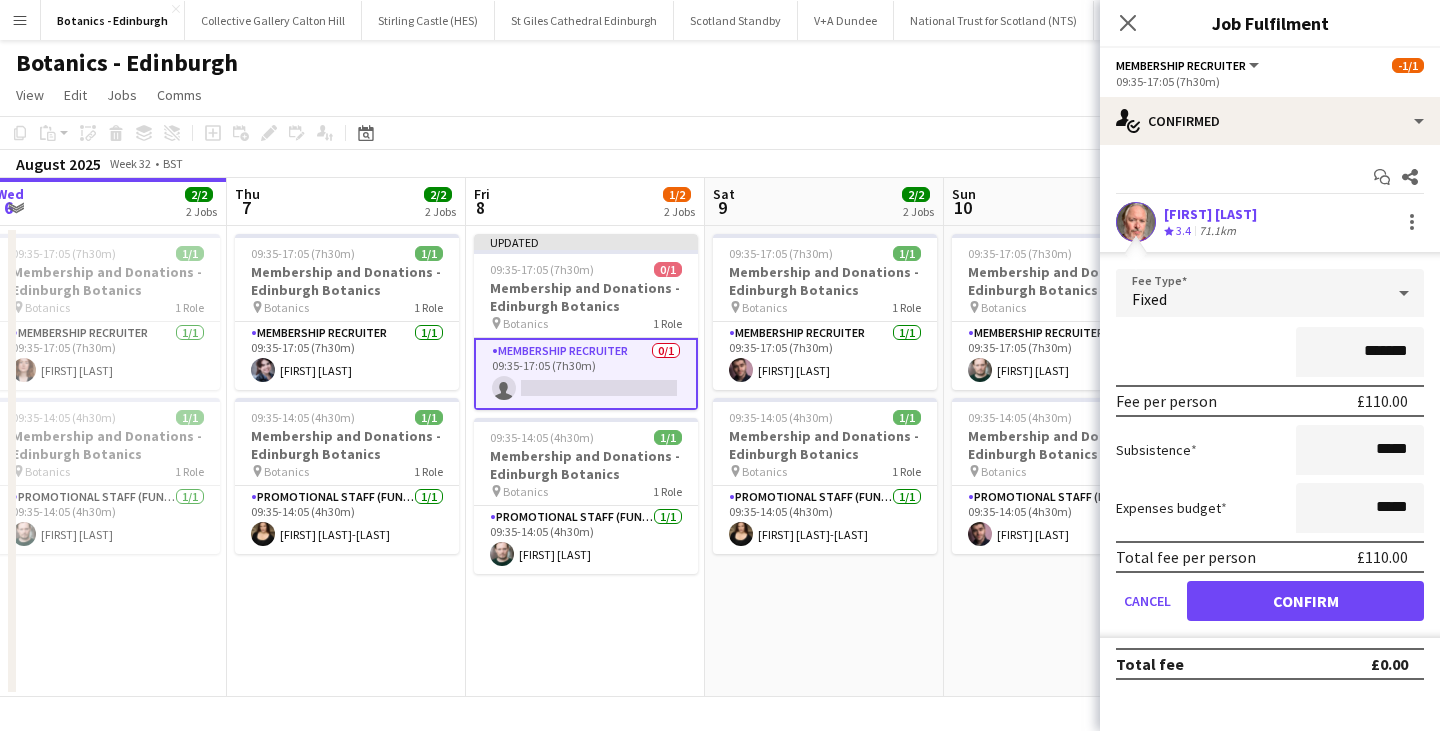 type on "*******" 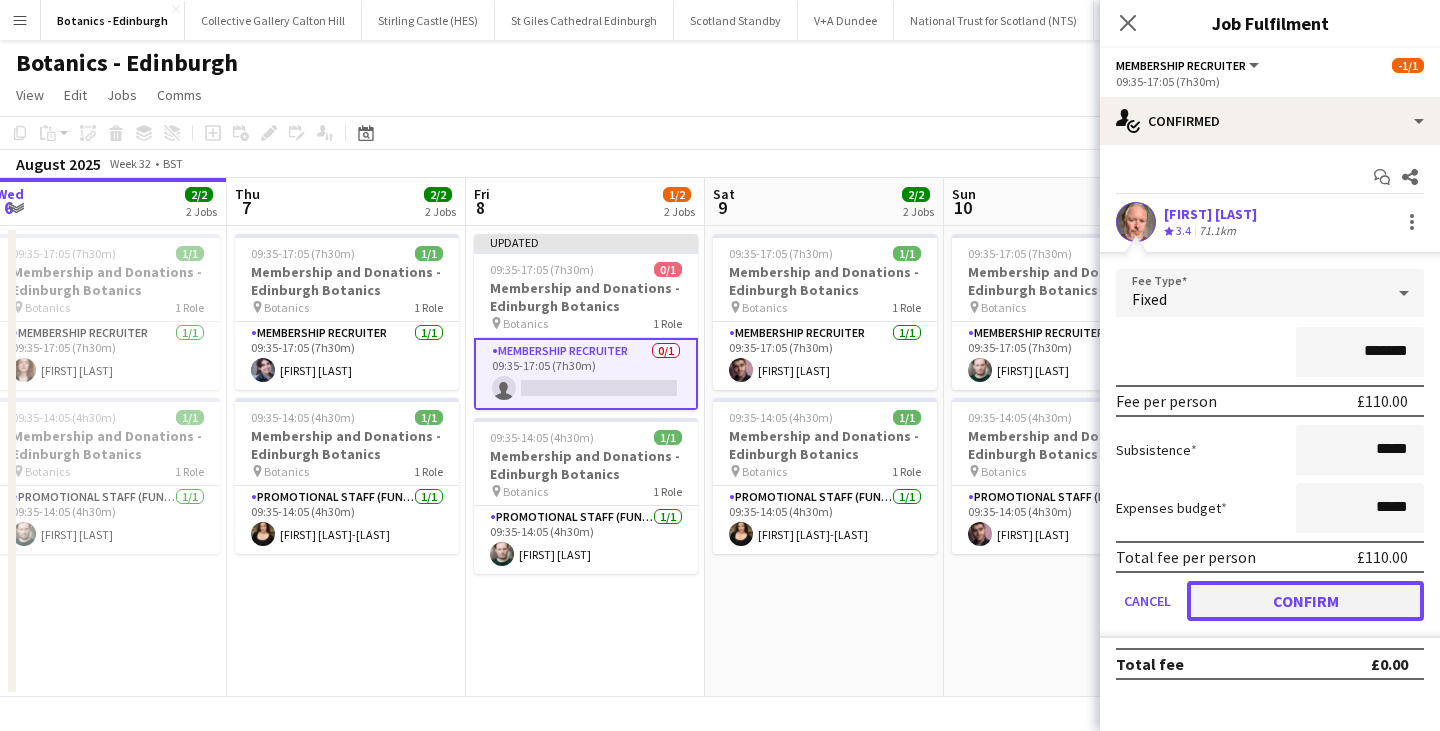 click on "Confirm" at bounding box center (1305, 601) 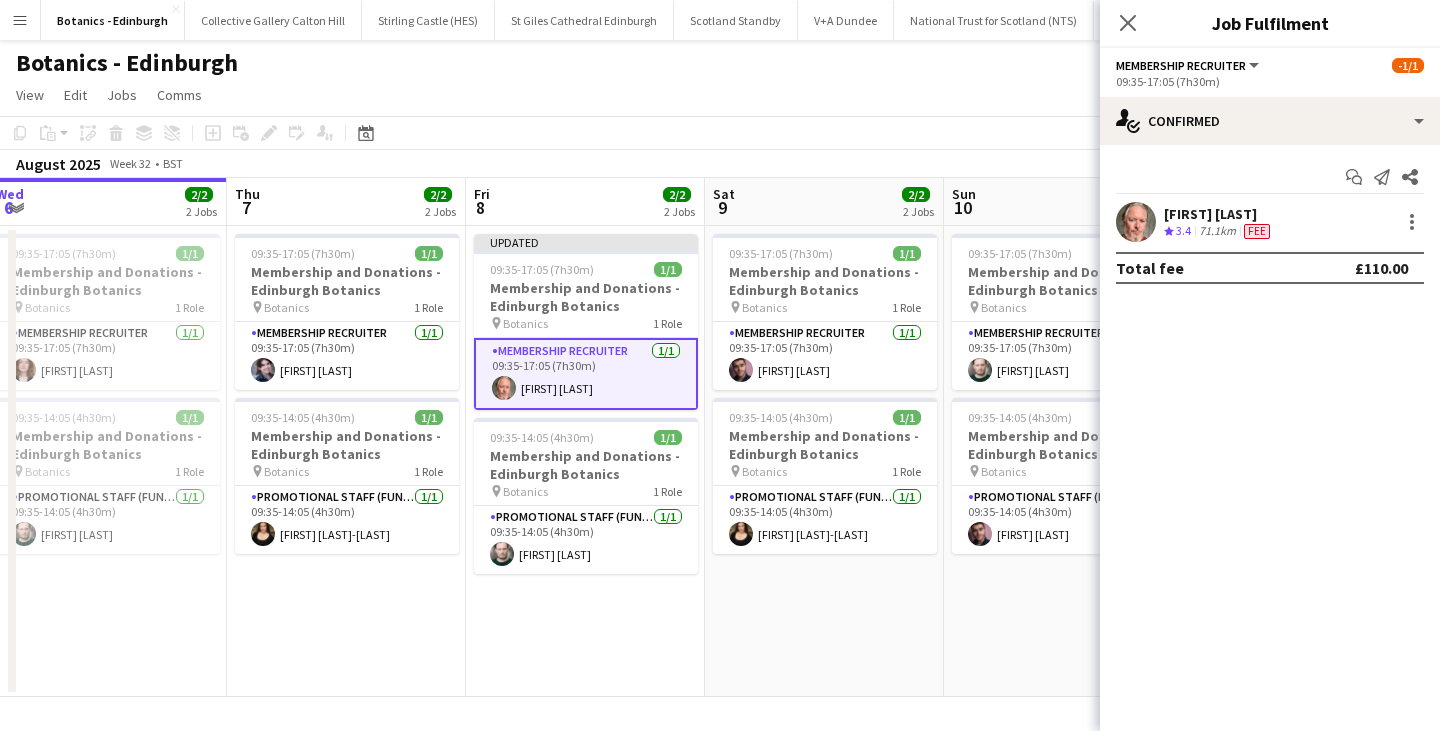 click on "check
Confirmed
Start chat
Send notification
Share
[FIRST] [LAST]
Crew rating
3.4   71.1km   Fee   Total fee   £110.00" 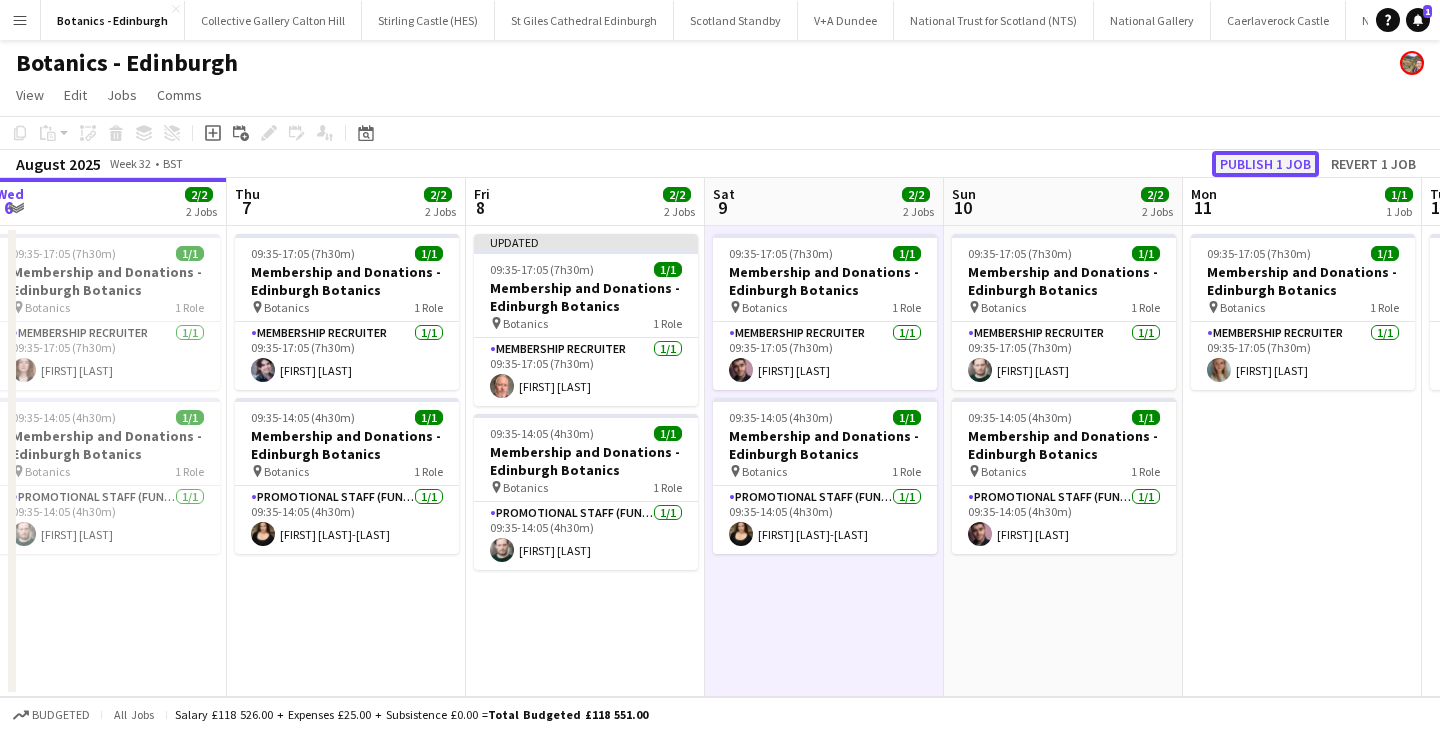 click on "Publish 1 job" 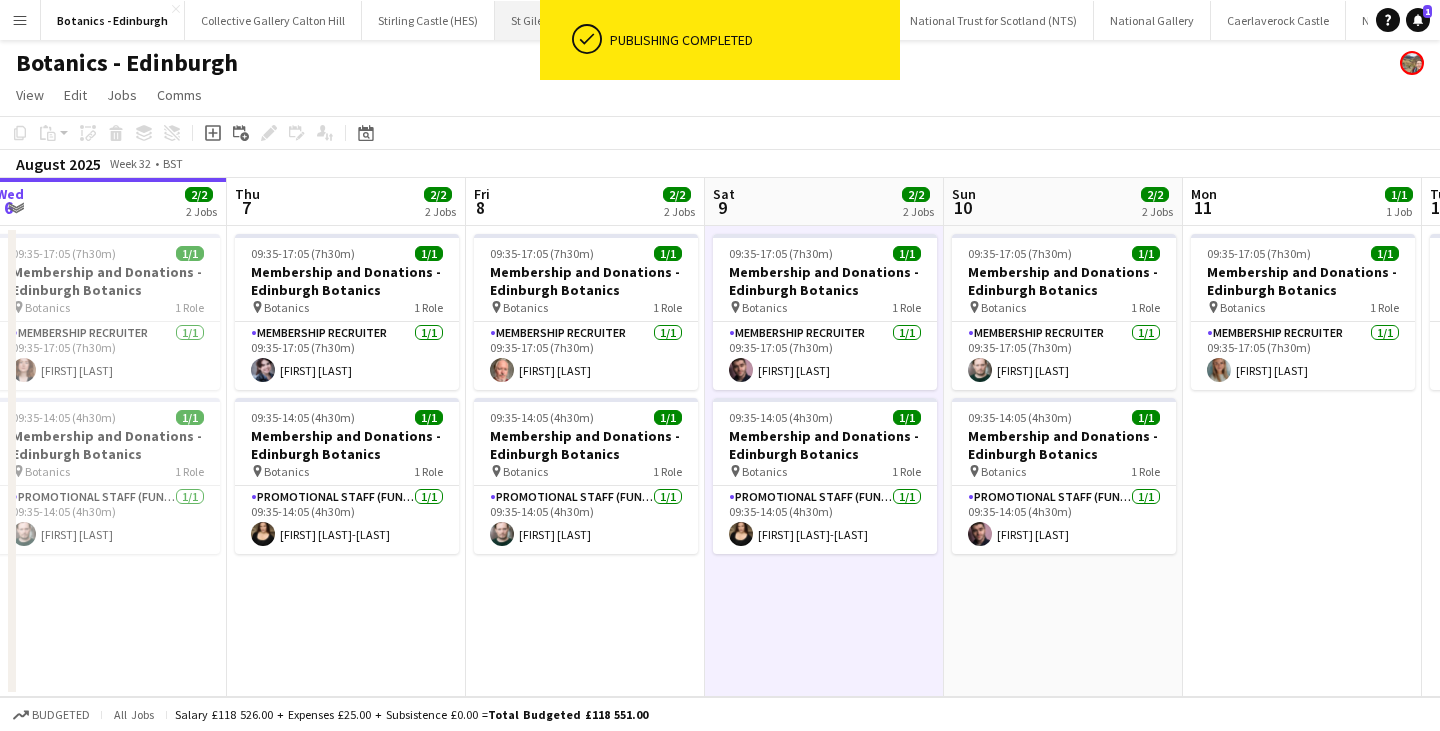 click on "St Giles Cathedral Edinburgh
Close" at bounding box center [584, 20] 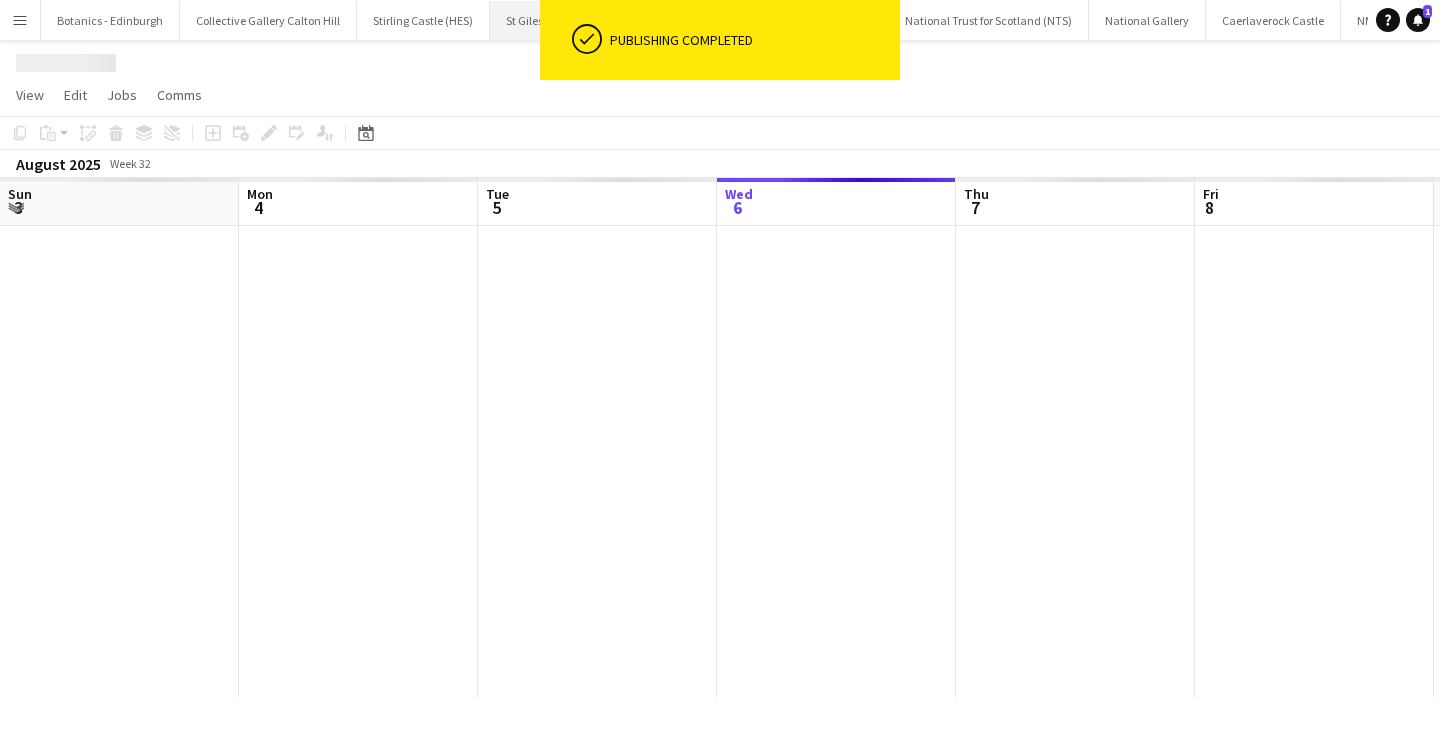 scroll, scrollTop: 0, scrollLeft: 478, axis: horizontal 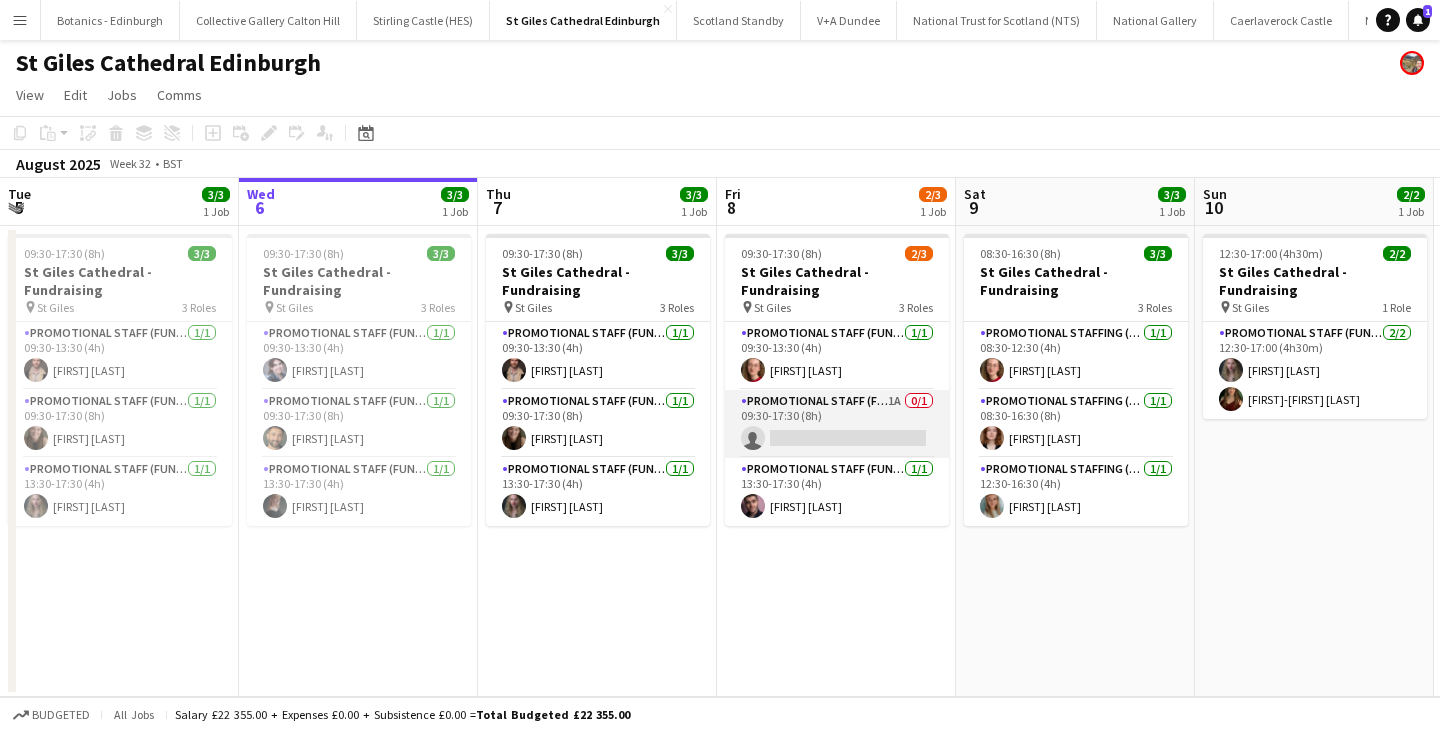 click on "Promotional Staff (Fundraiser)   1A   0/1   09:30-17:30 (8h)
single-neutral-actions" at bounding box center [837, 424] 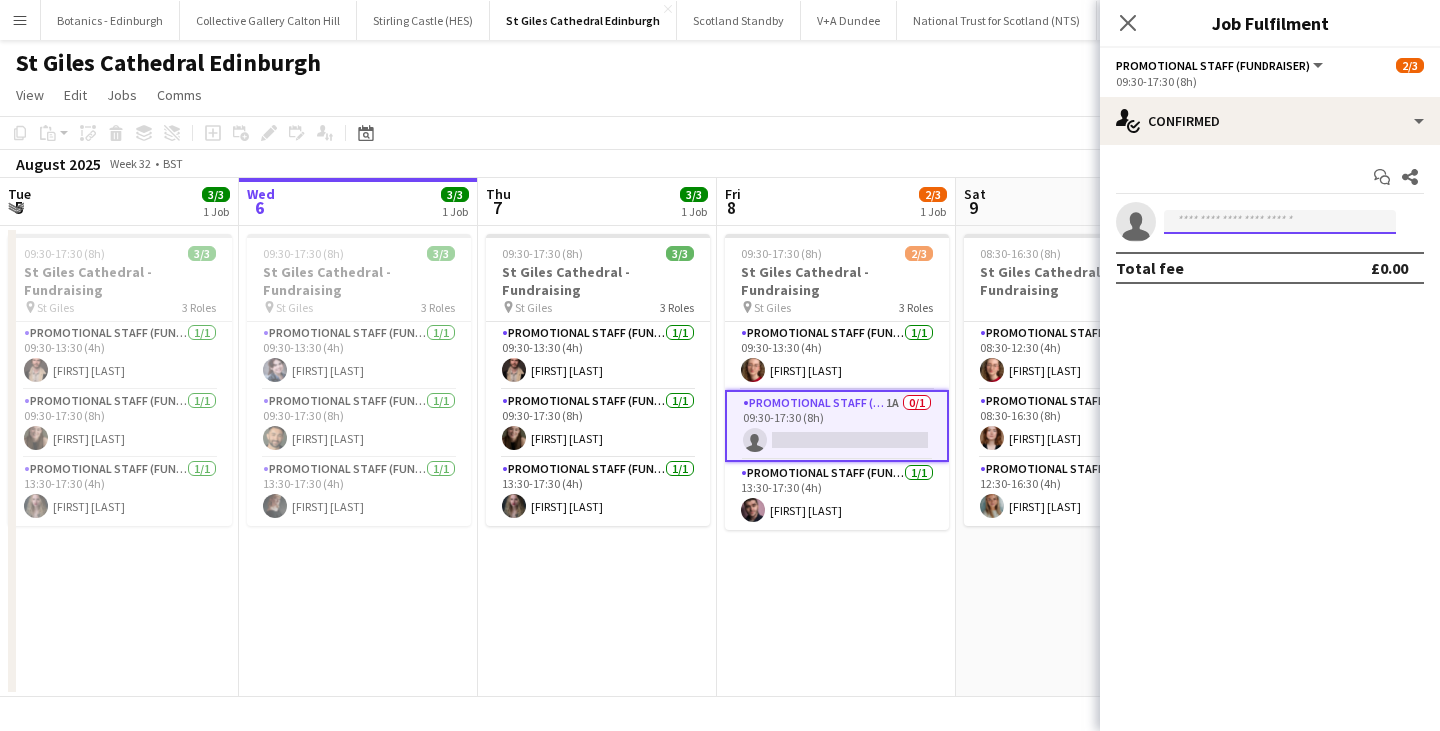 click at bounding box center (1280, 222) 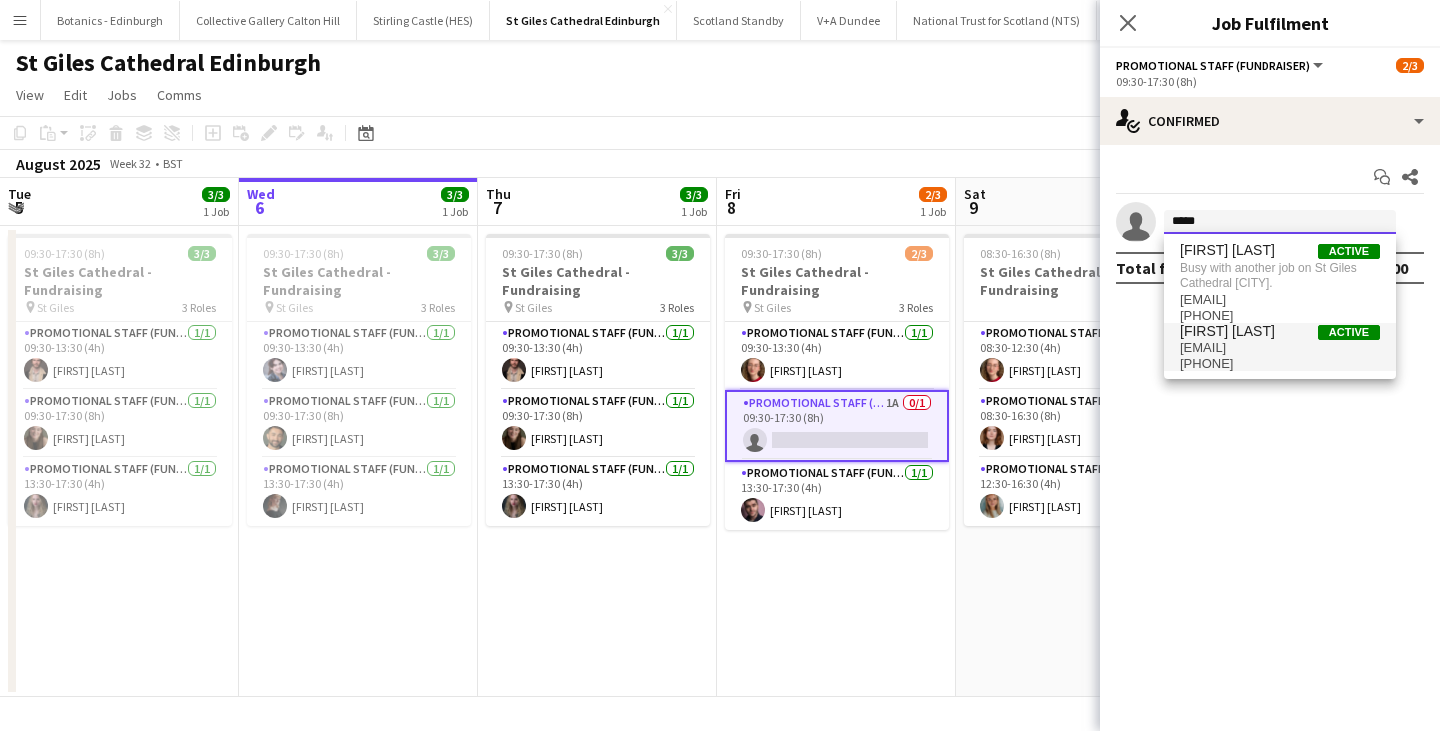 type on "*****" 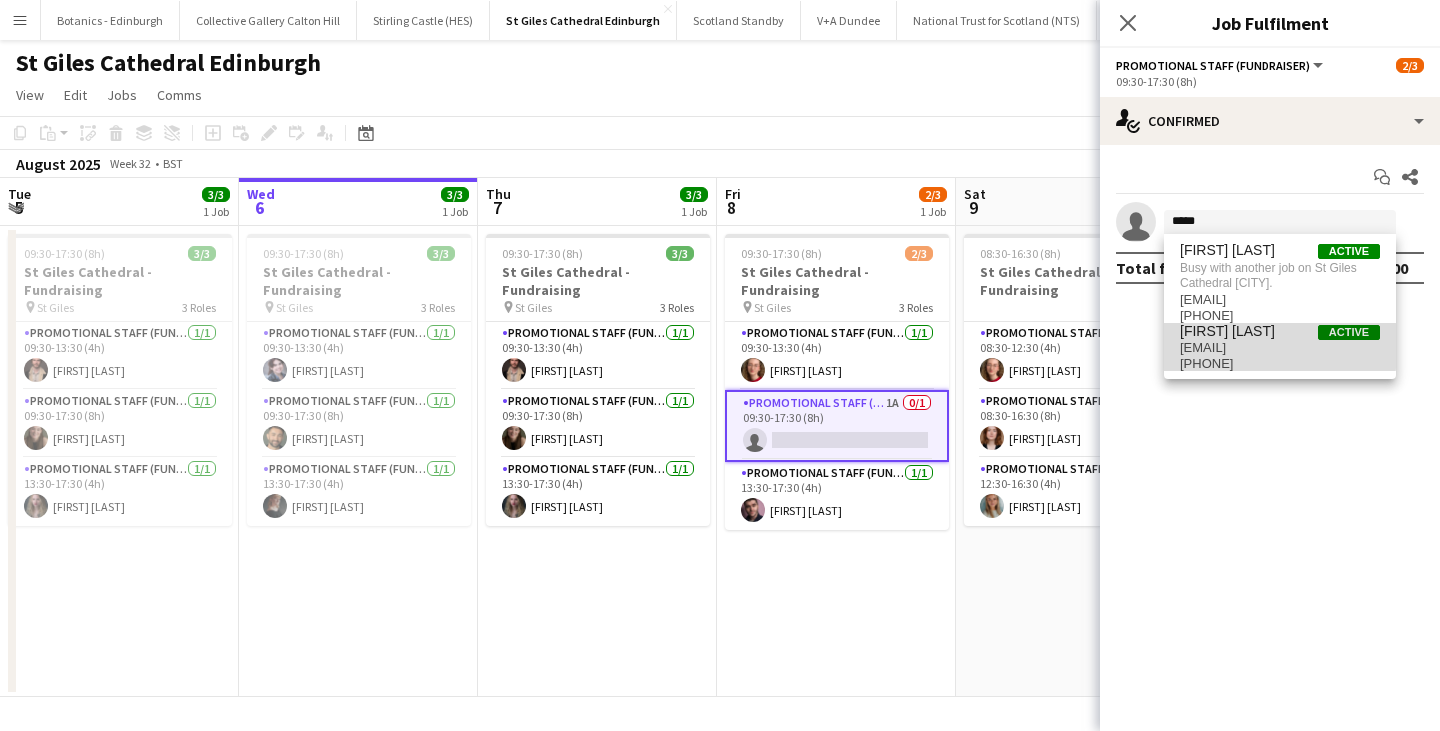click on "[EMAIL]" at bounding box center (1280, 348) 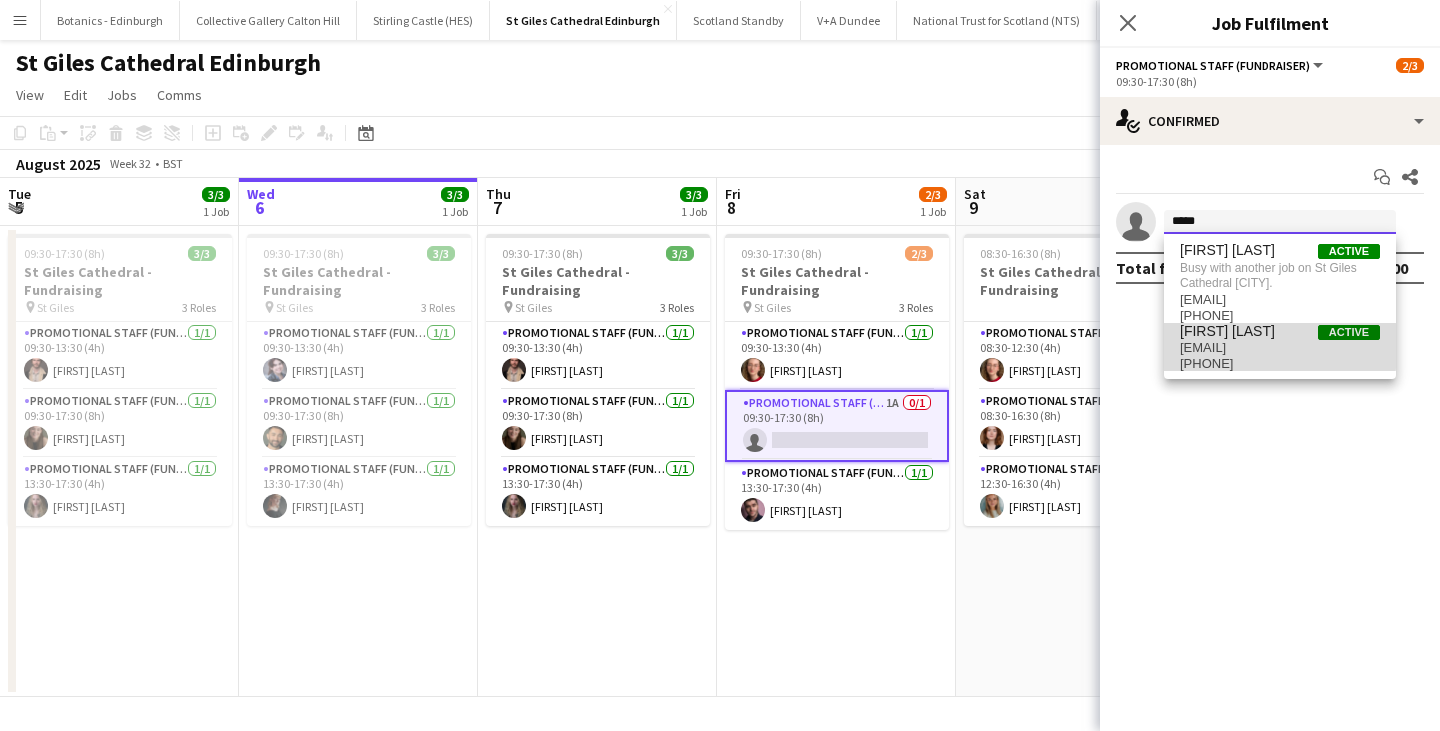 type 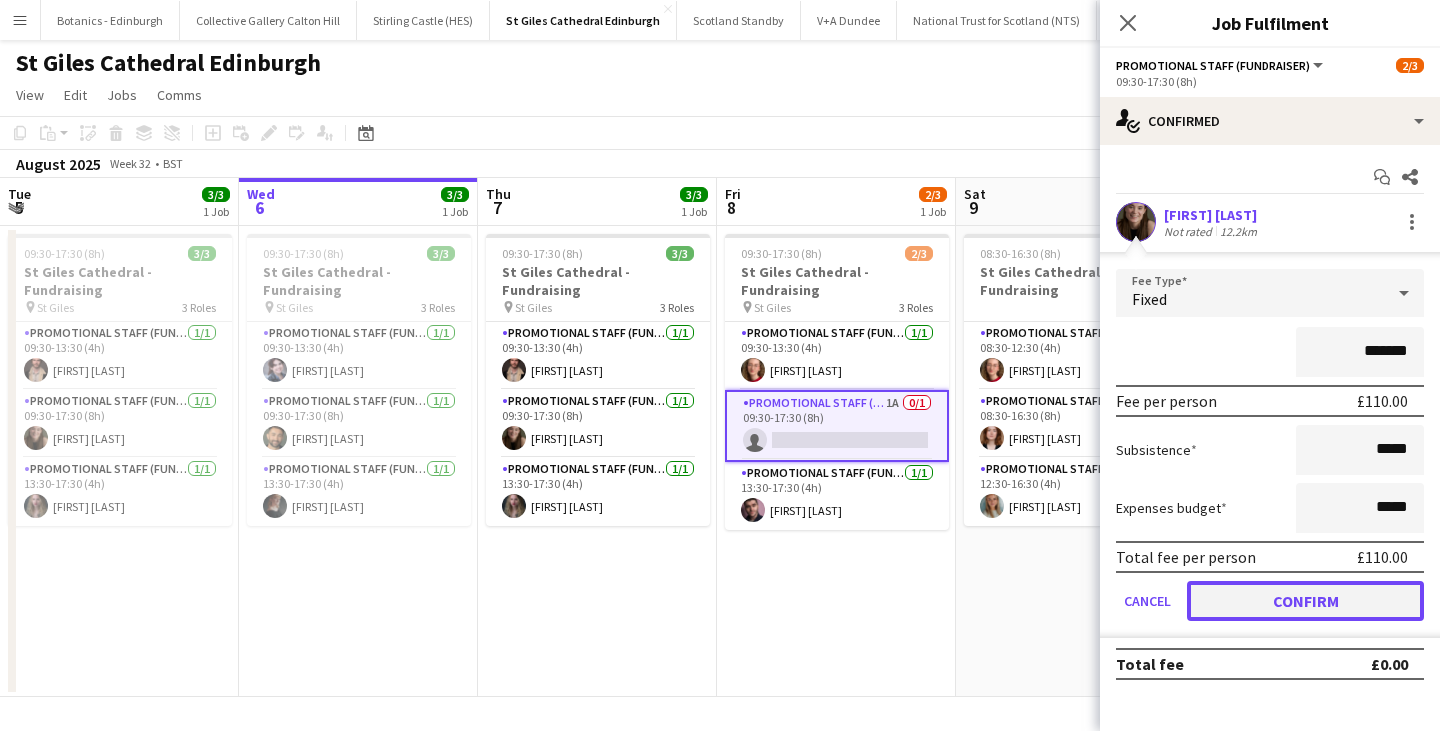 click on "Confirm" at bounding box center (1305, 601) 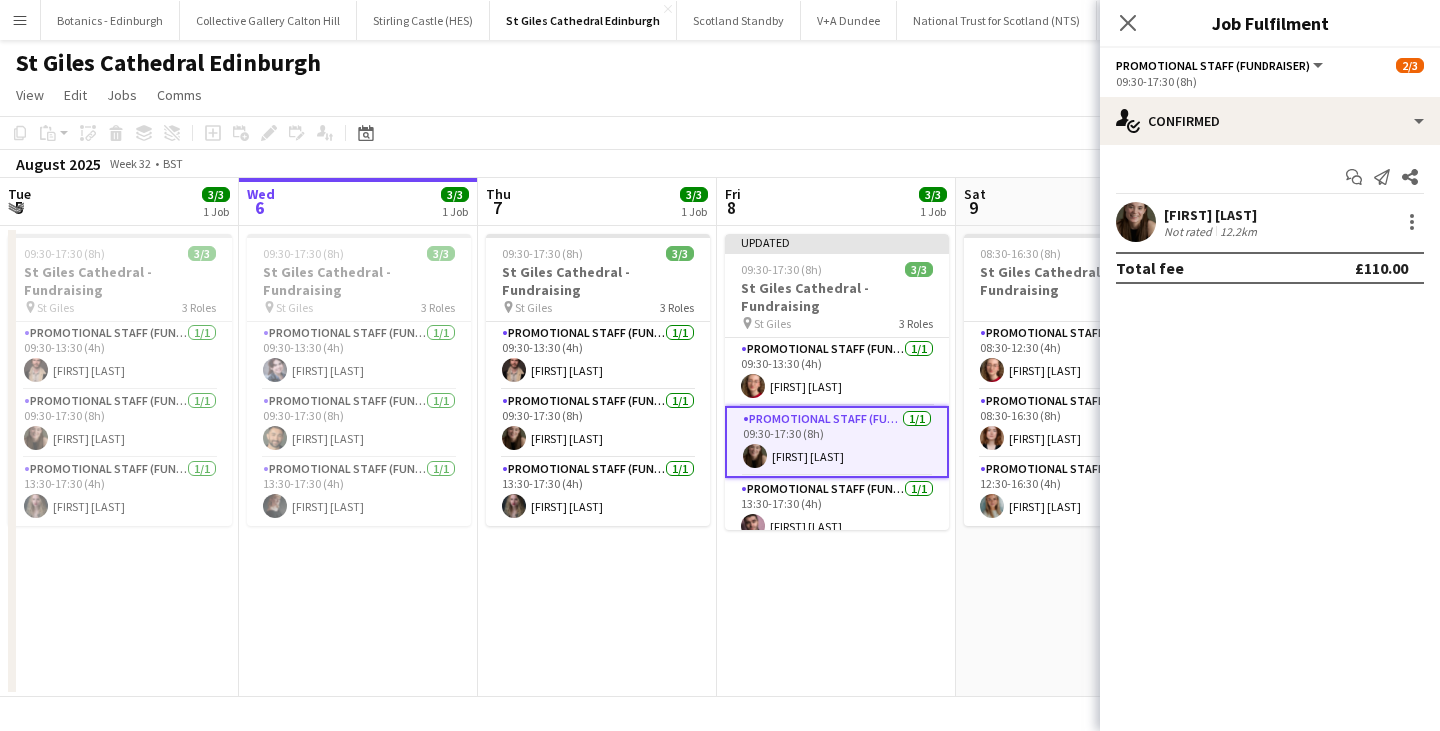 click on "08:30-16:30 (8h)    3/3   St Giles Cathedral - Fundraising    3 Roles   Promotional Staffing (Promotional Staff)   1/1   08:30-12:30 (4h)
[FIRST] [LAST]  Promotional Staffing (Promotional Staff)   1/1   08:30-16:30 (8h)
[FIRST] [LAST]  Promotional Staffing (Promotional Staff)   1/1   12:30-16:30 (4h)
[FIRST] [LAST]" at bounding box center [1075, 461] 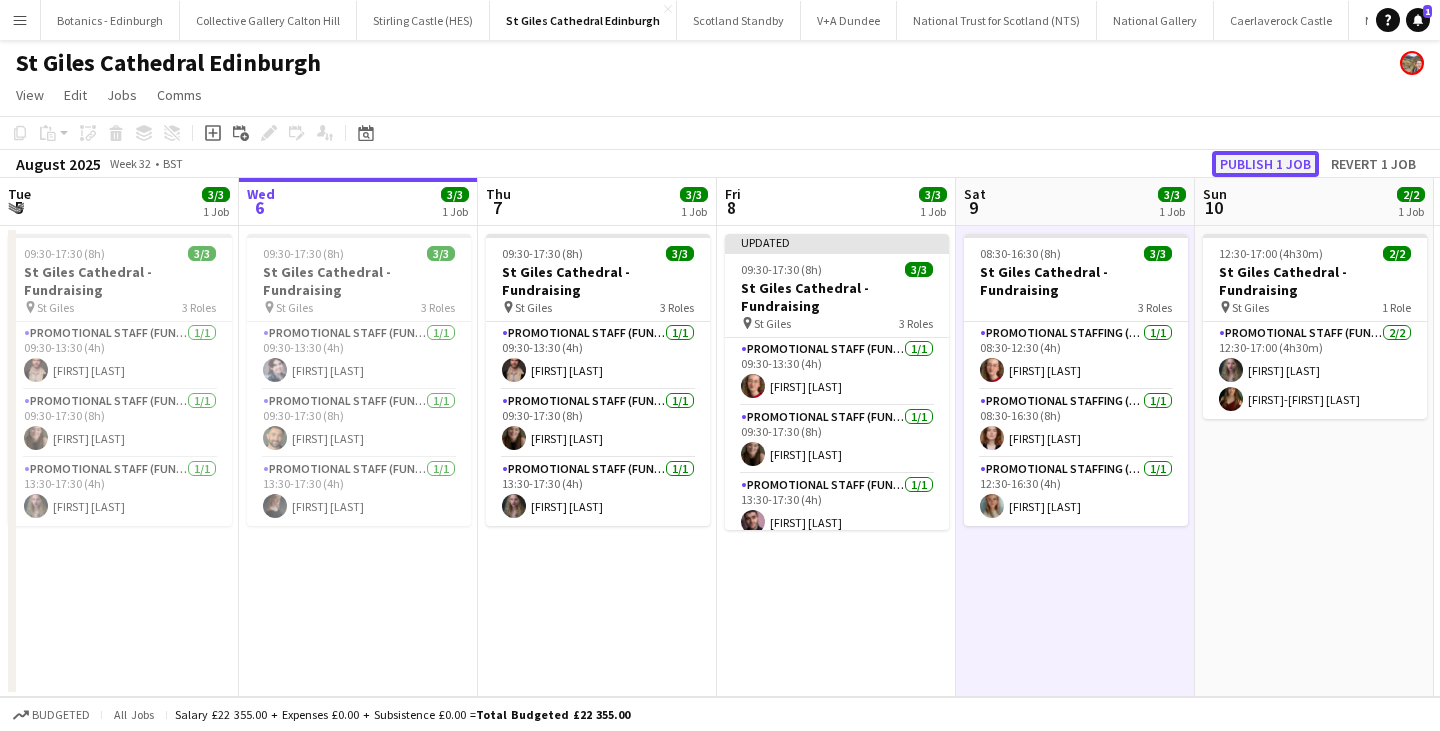 click on "Publish 1 job" 